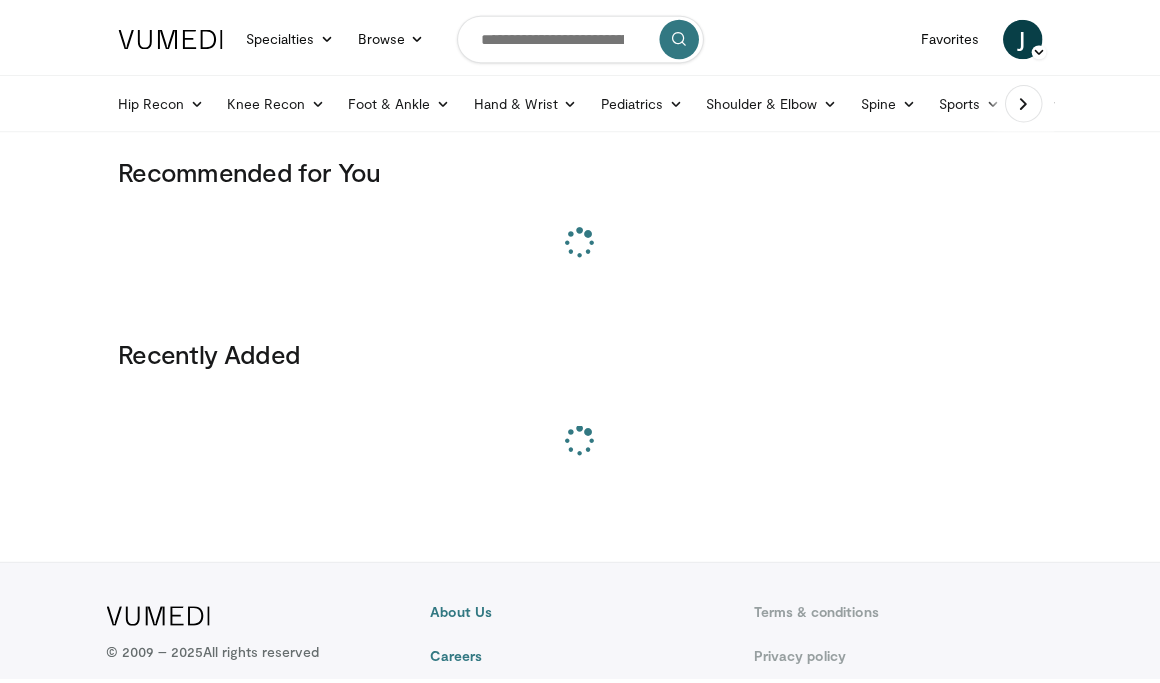 scroll, scrollTop: 0, scrollLeft: 0, axis: both 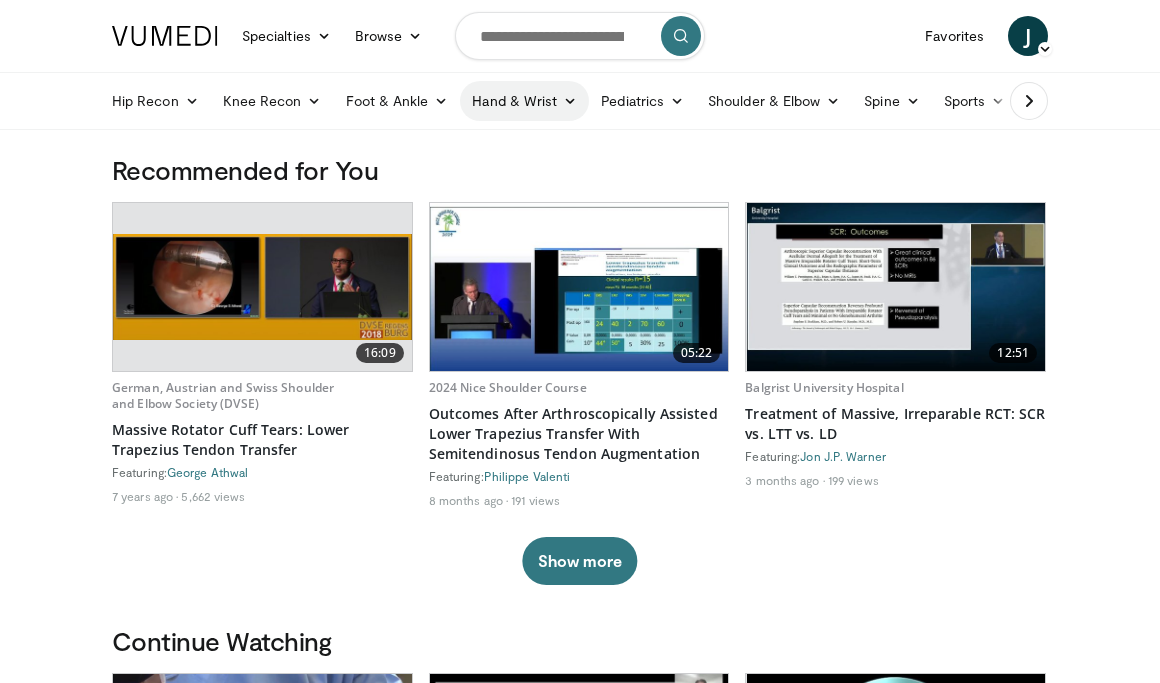 click on "Hand & Wrist" at bounding box center (524, 101) 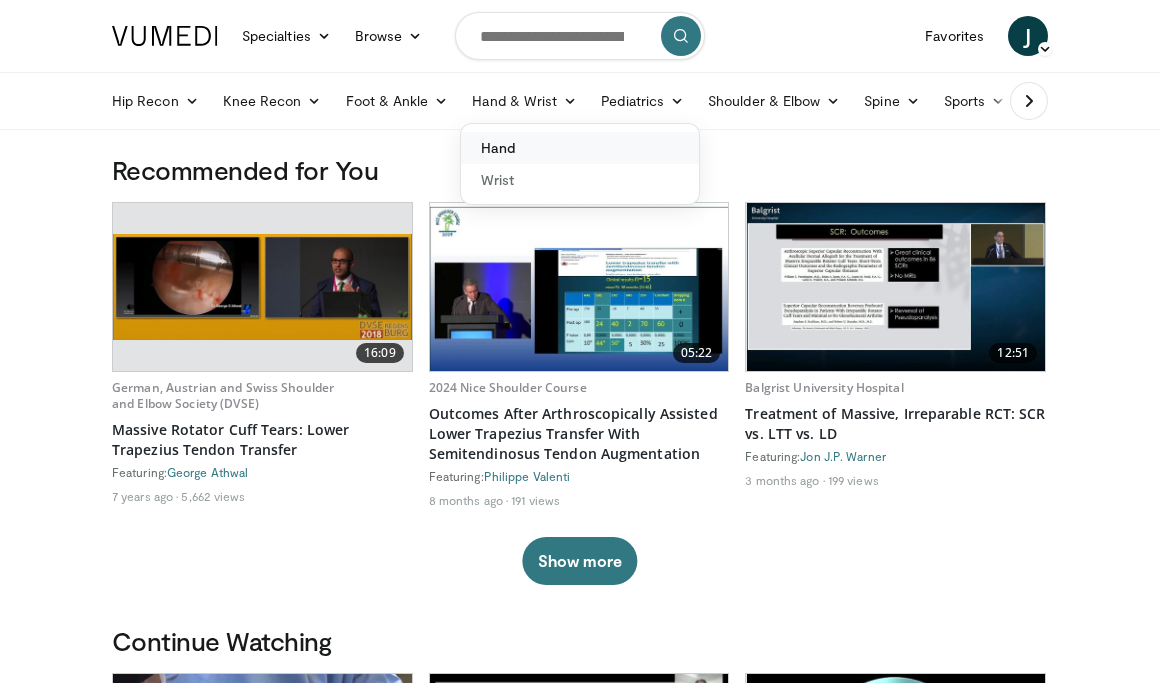 click on "Hand" at bounding box center [580, 148] 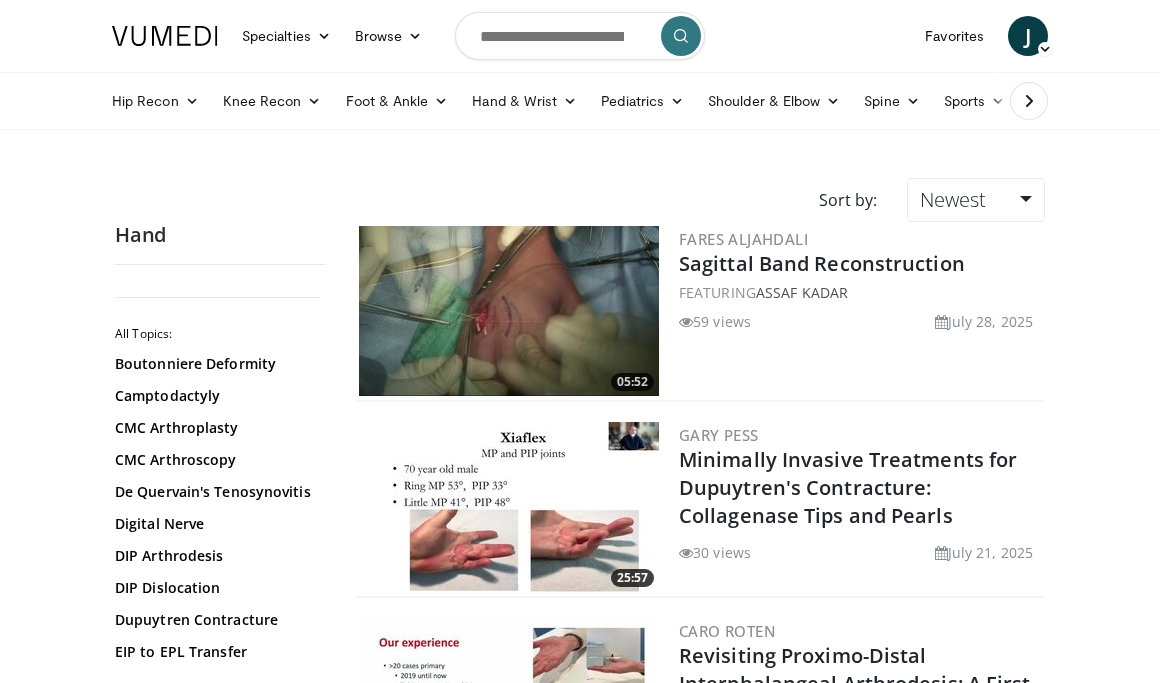 scroll, scrollTop: 0, scrollLeft: 0, axis: both 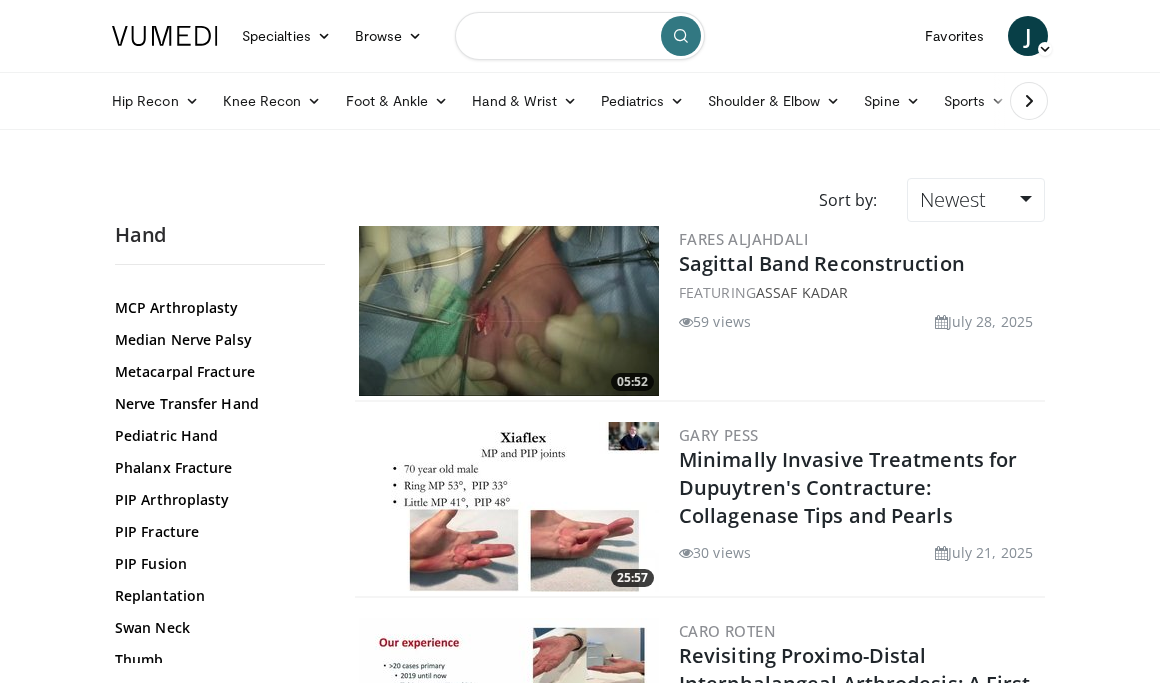 click at bounding box center (580, 36) 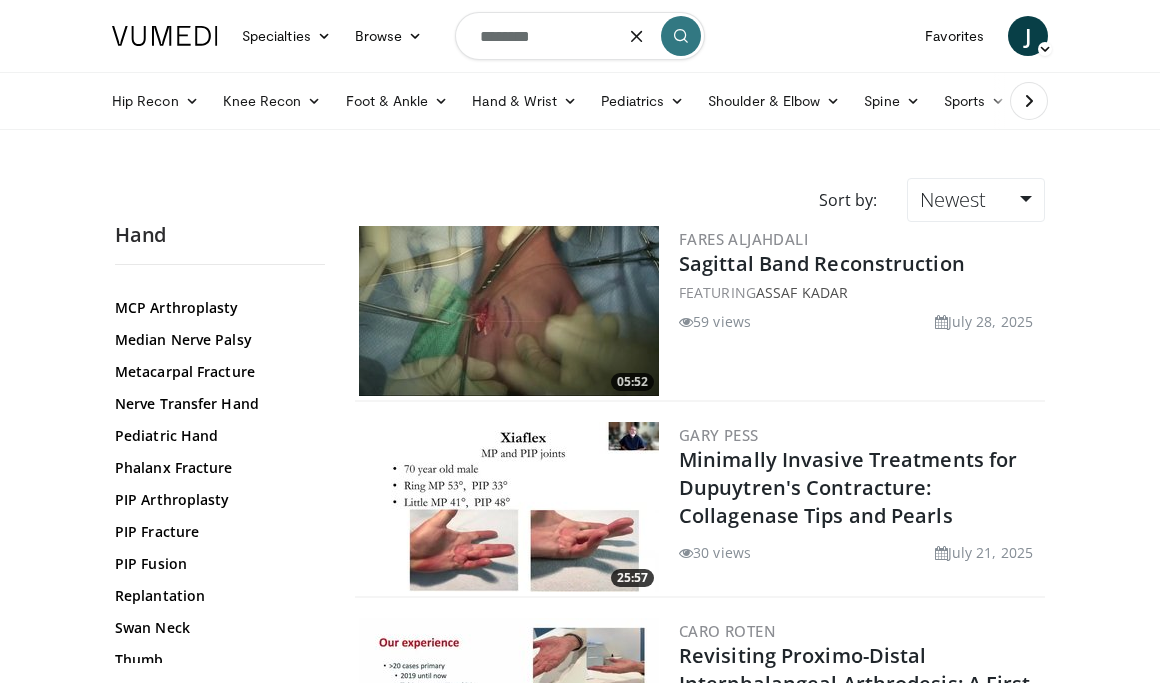 type on "********" 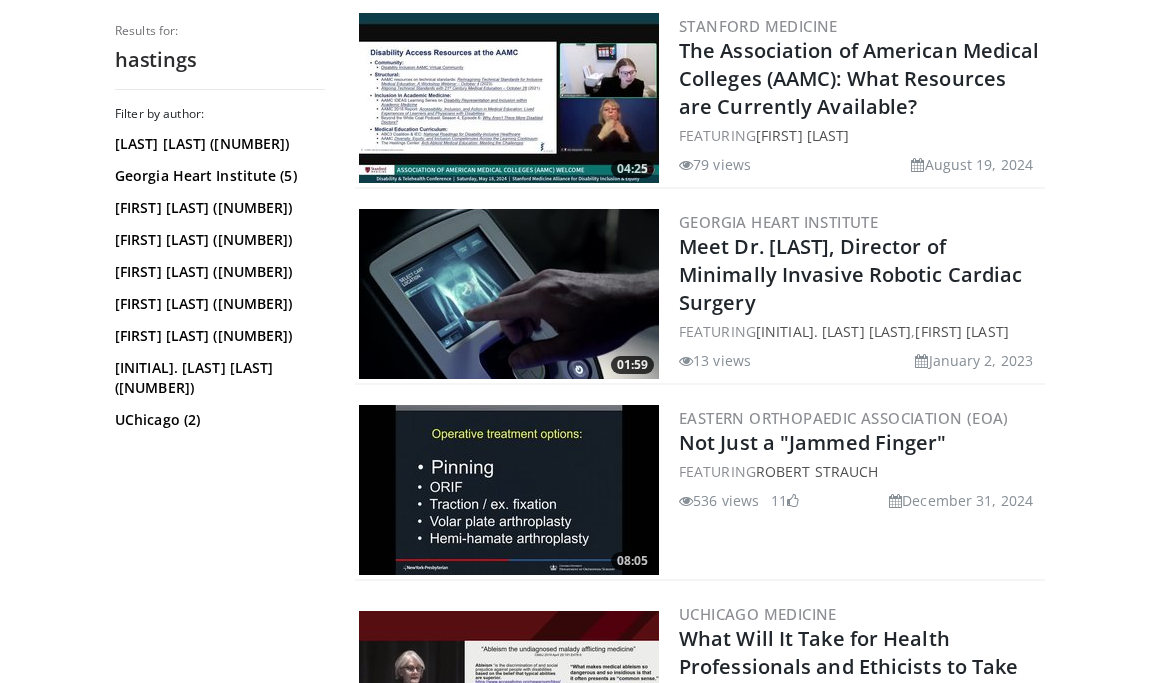 scroll, scrollTop: 2015, scrollLeft: 0, axis: vertical 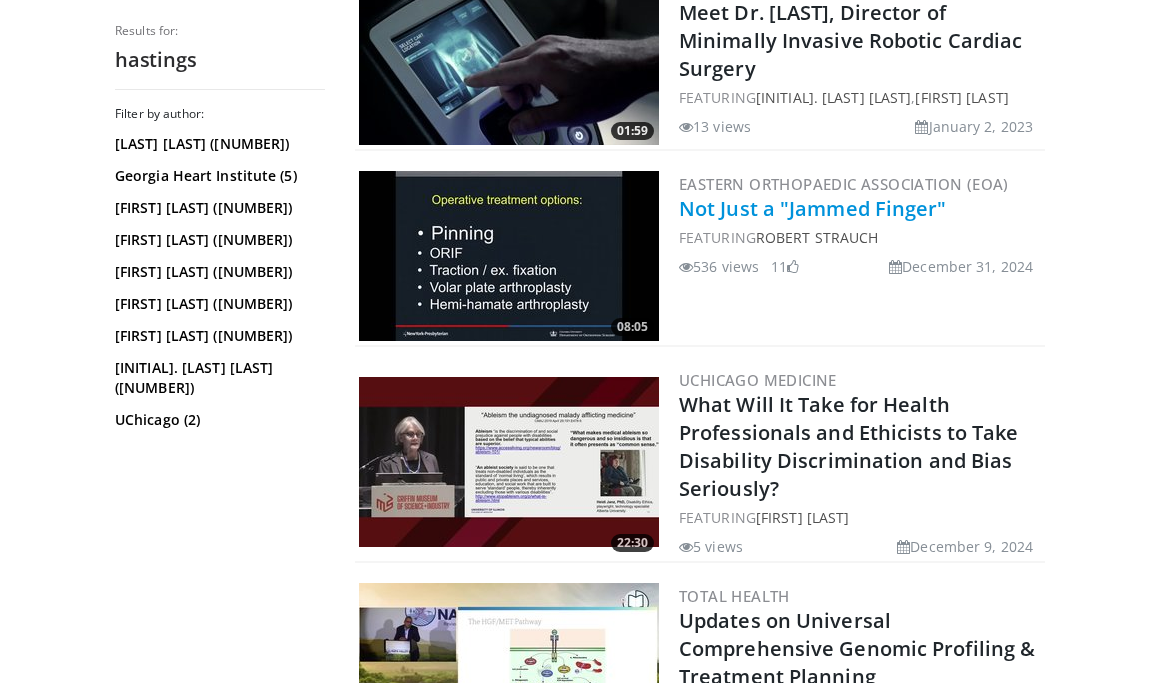click on "Not Just a "Jammed Finger"" at bounding box center (813, 208) 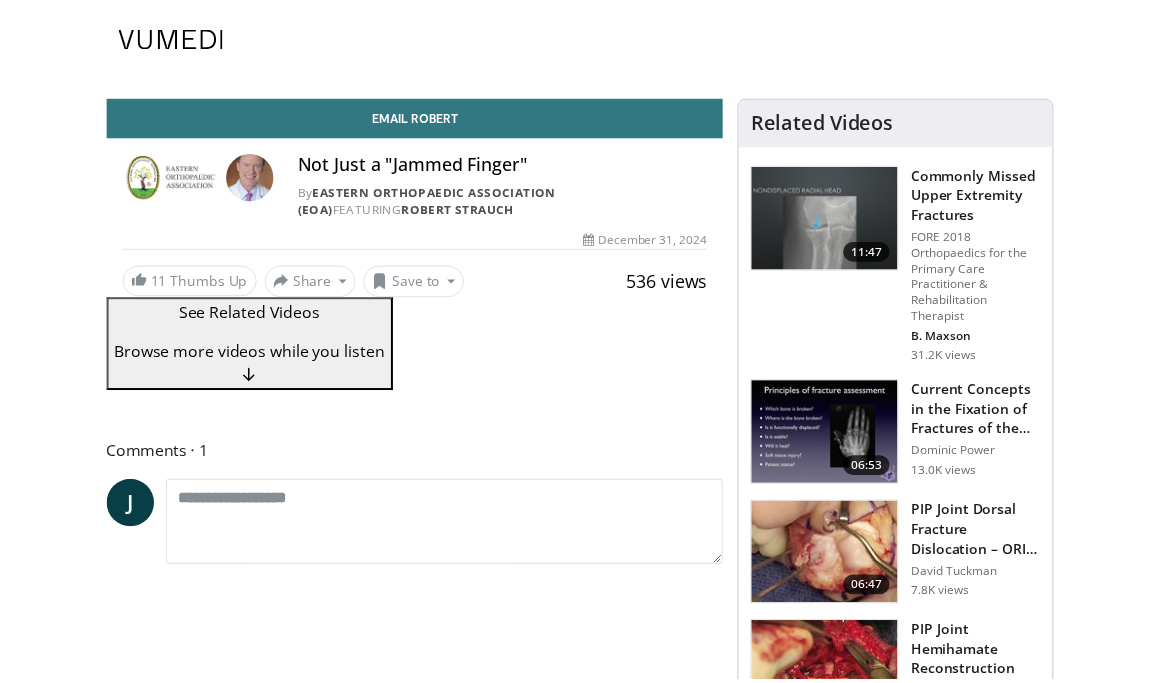 scroll, scrollTop: 0, scrollLeft: 0, axis: both 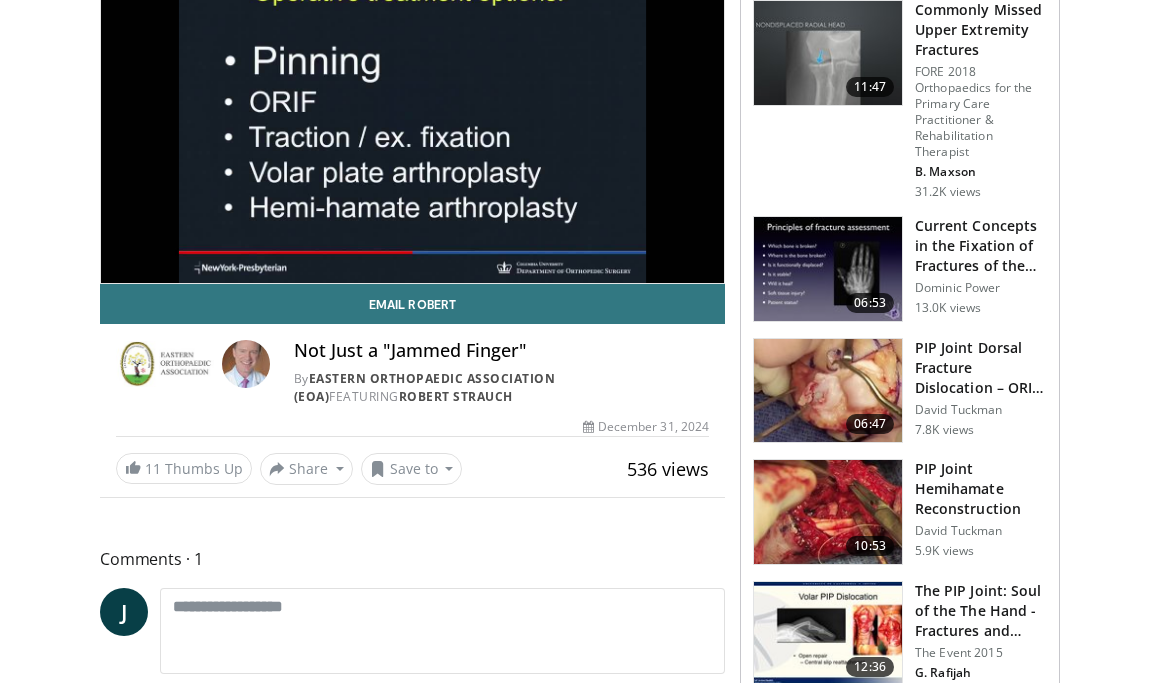 click on "PIP Joint Hemihamate Reconstruction" at bounding box center [981, 489] 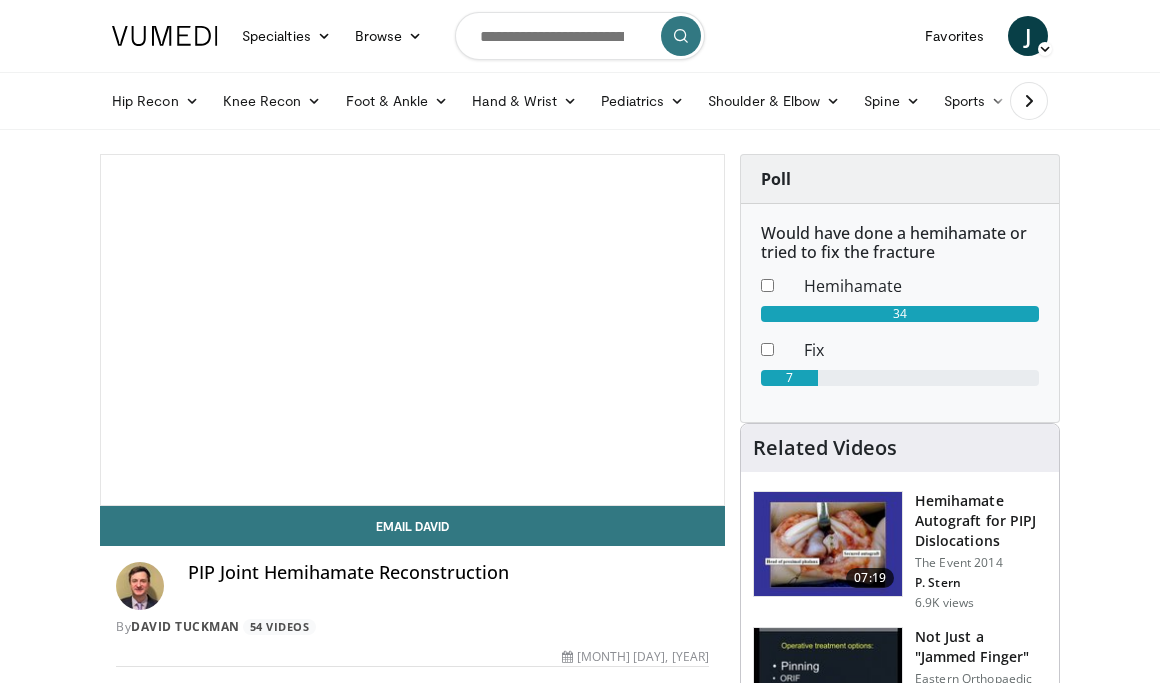 scroll, scrollTop: 0, scrollLeft: 0, axis: both 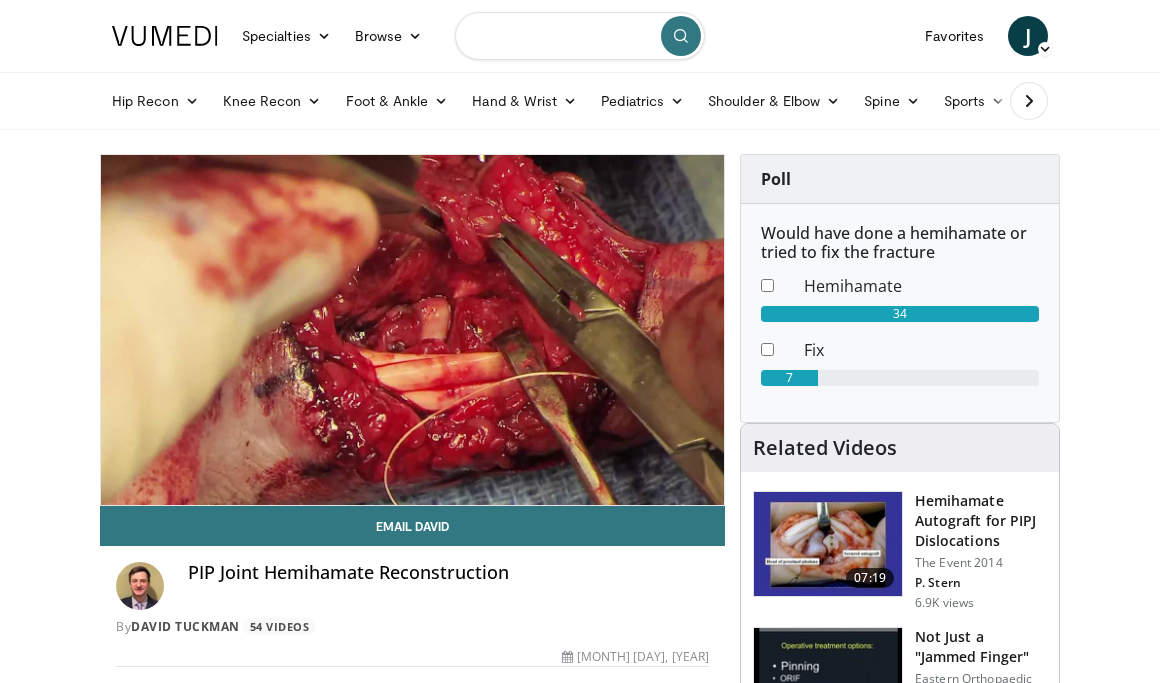 click at bounding box center [580, 36] 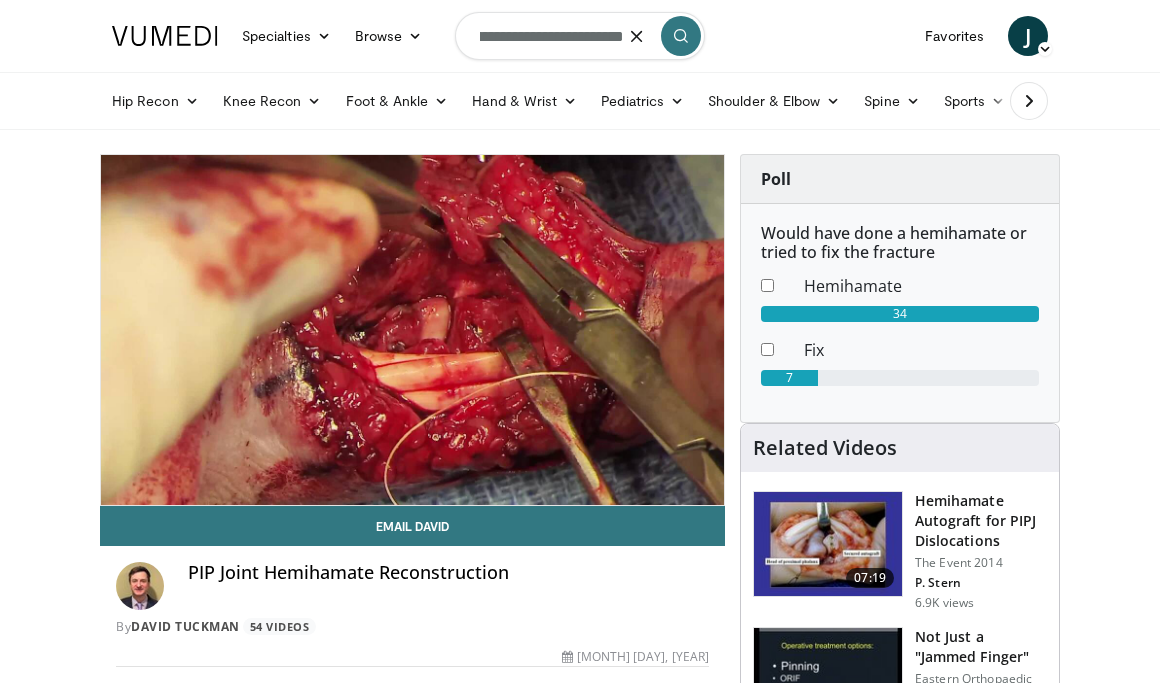 scroll, scrollTop: 0, scrollLeft: 110, axis: horizontal 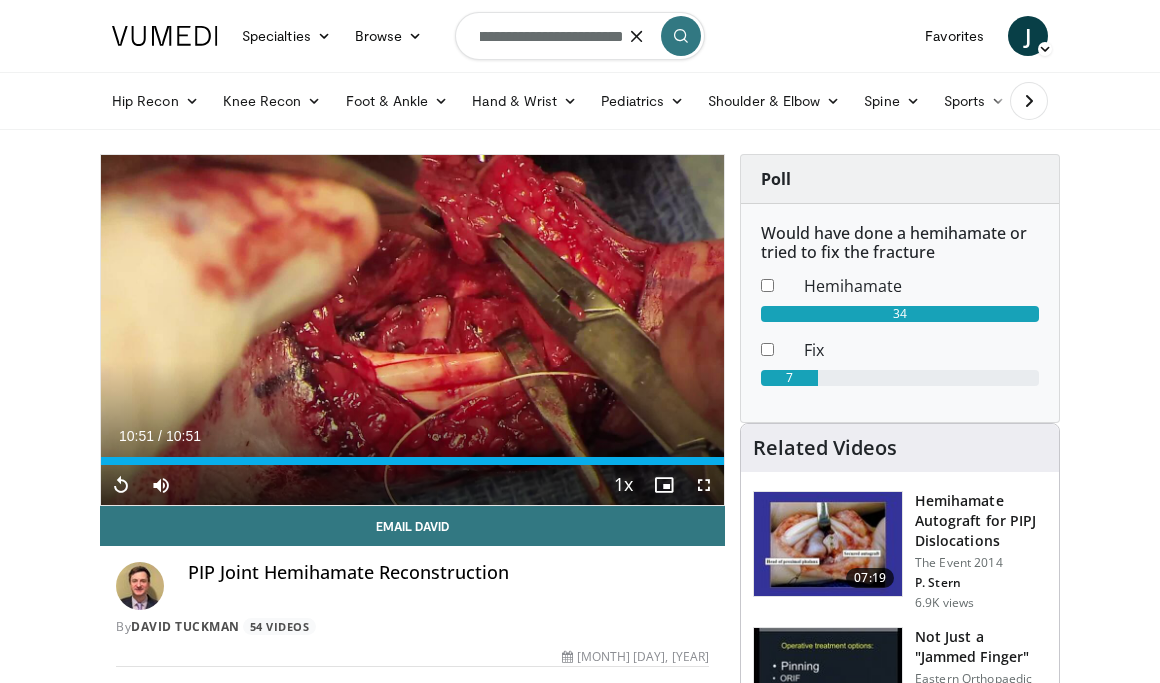 type on "**********" 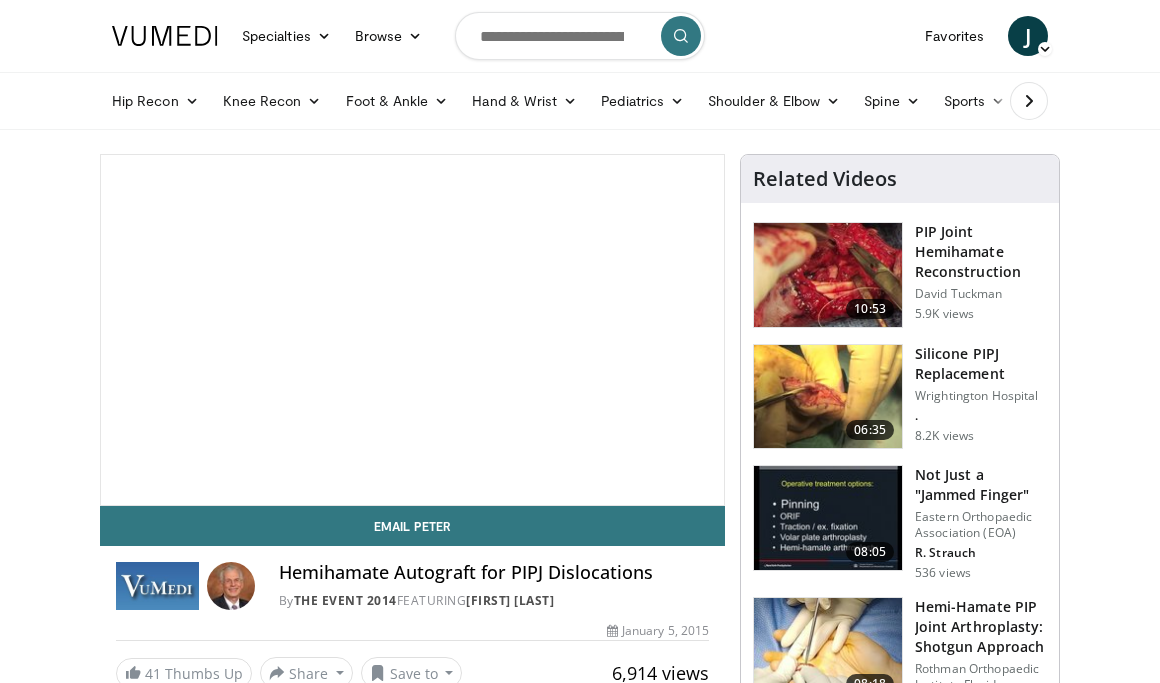 scroll, scrollTop: 0, scrollLeft: 0, axis: both 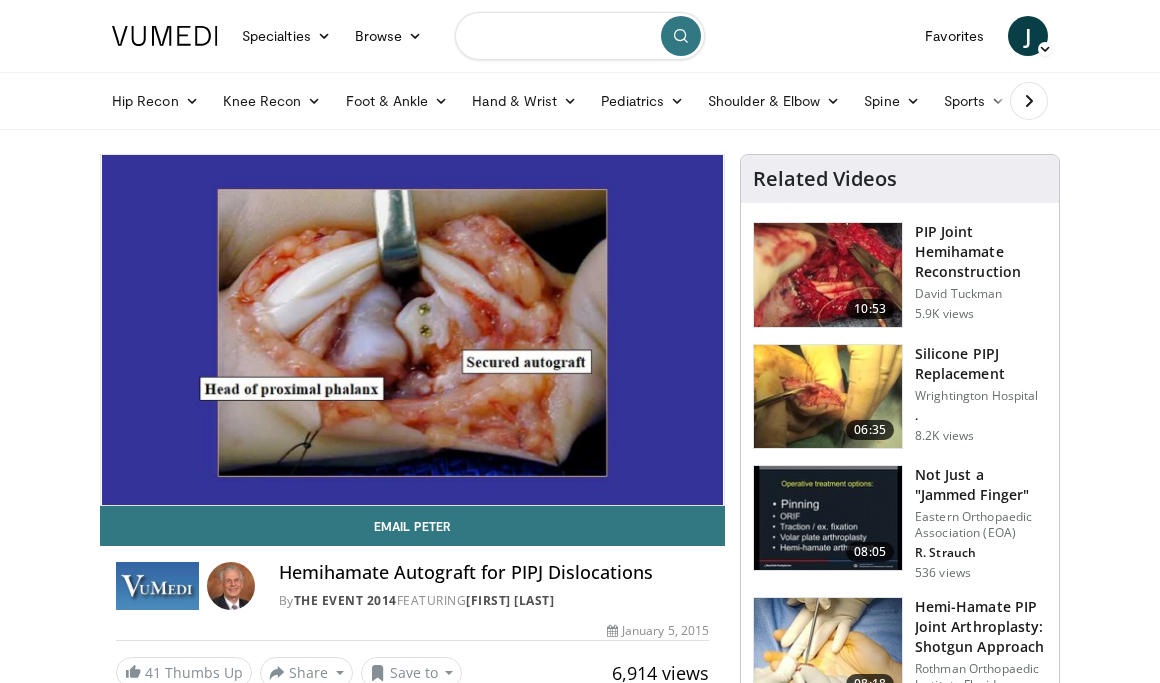 click at bounding box center [580, 36] 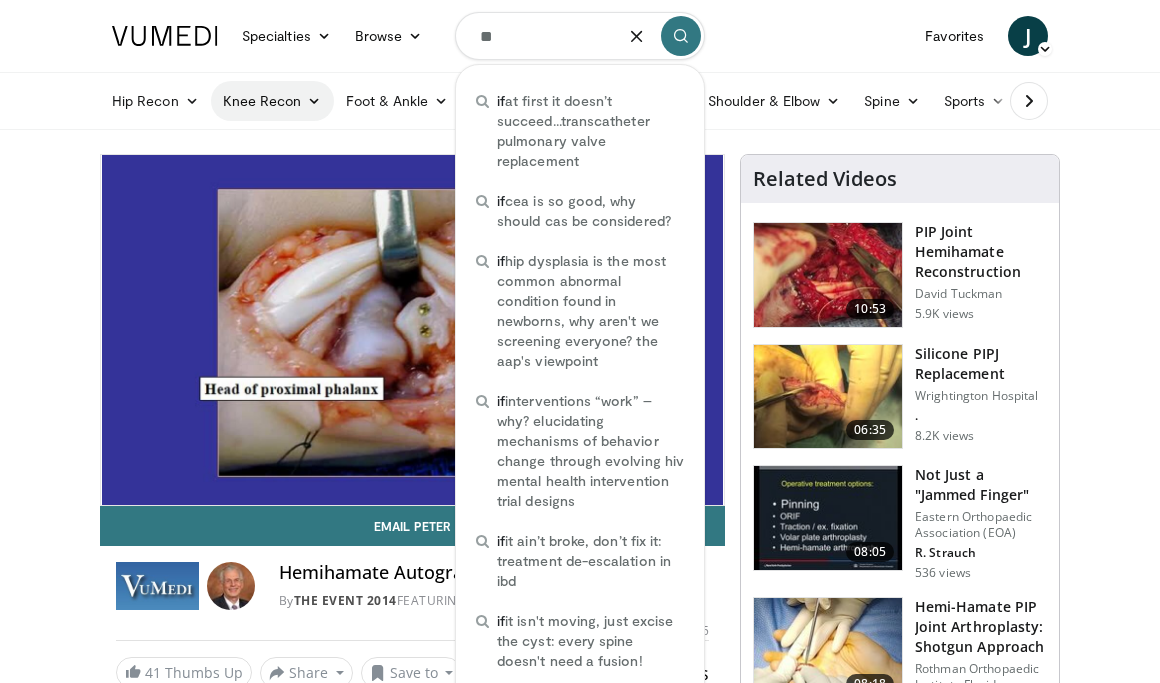 type on "**" 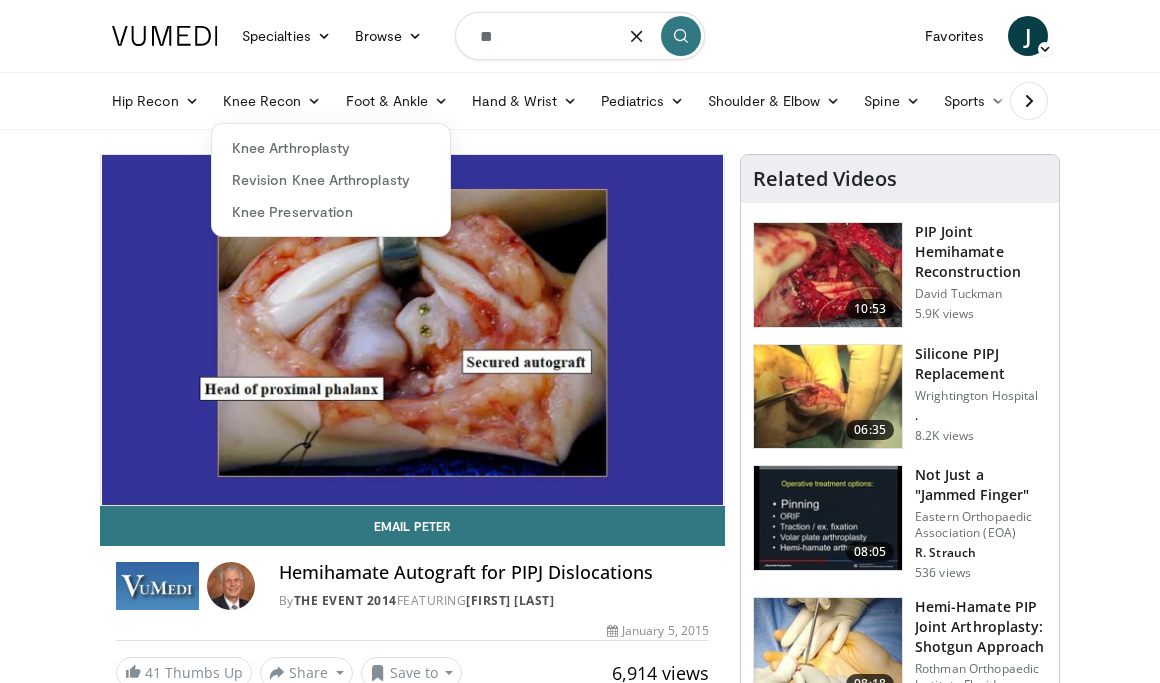 click at bounding box center [1029, 101] 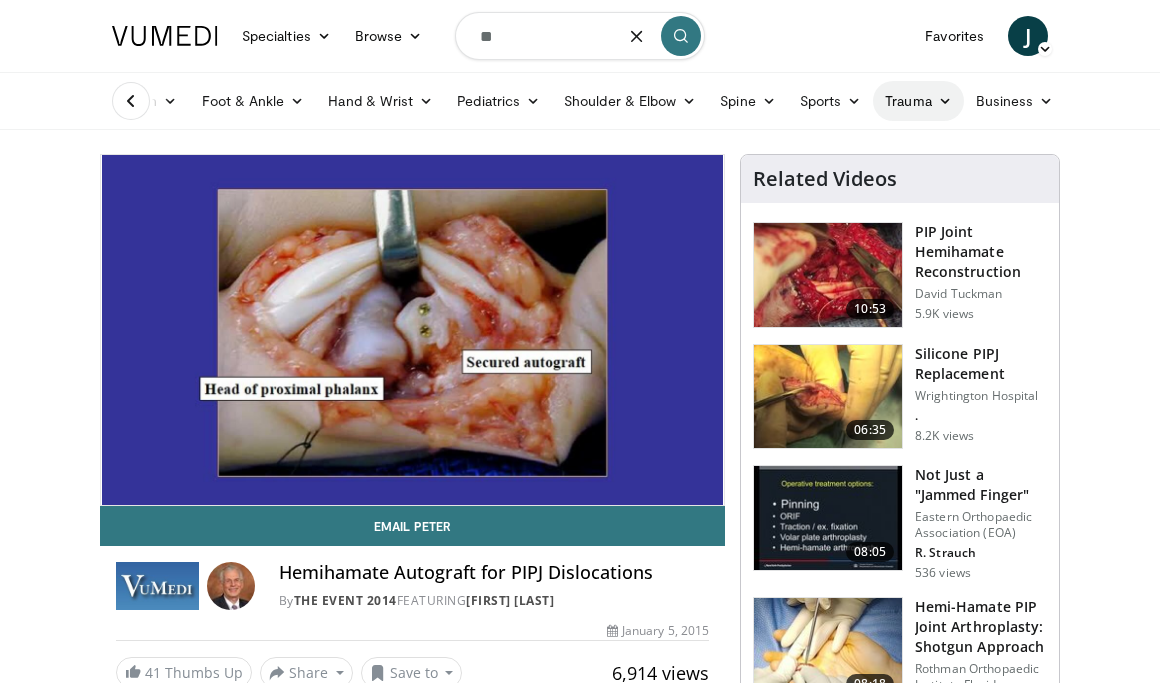 click on "Trauma" at bounding box center (918, 101) 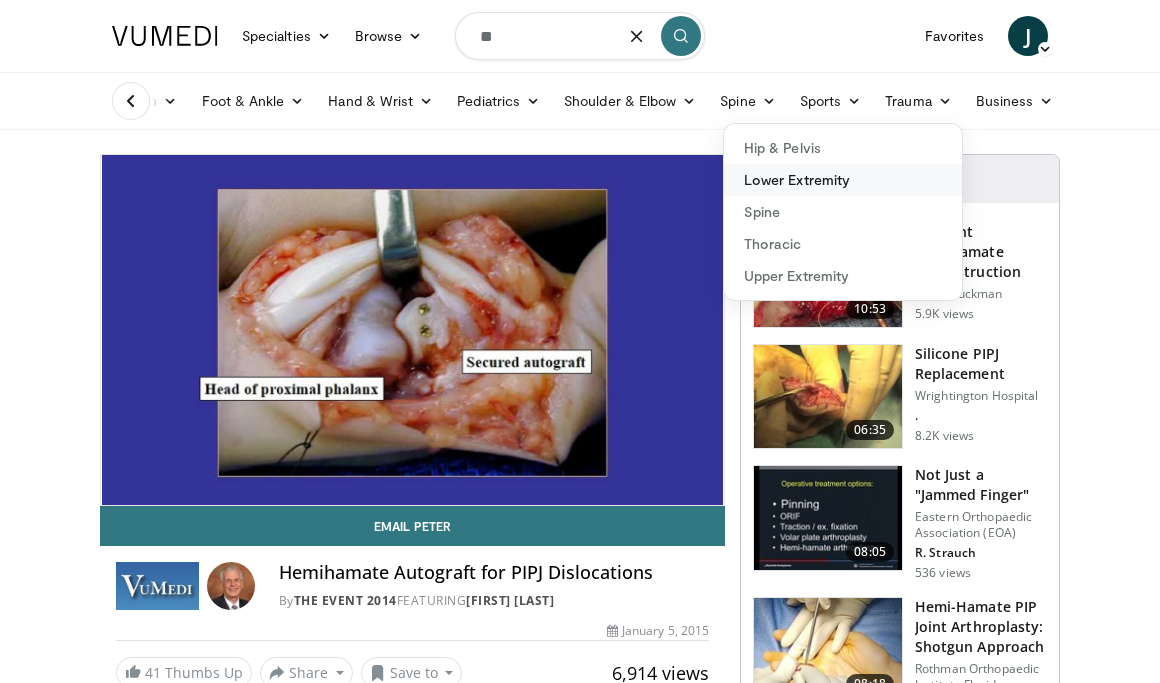click on "Lower Extremity" at bounding box center (843, 180) 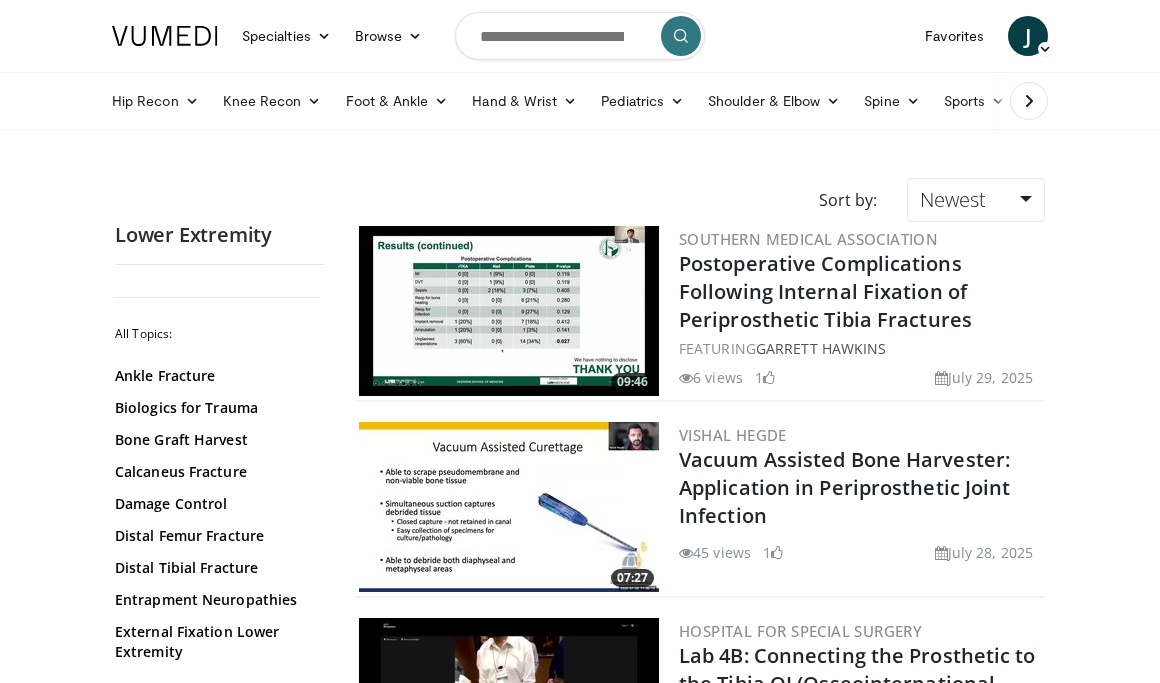 scroll, scrollTop: 0, scrollLeft: 0, axis: both 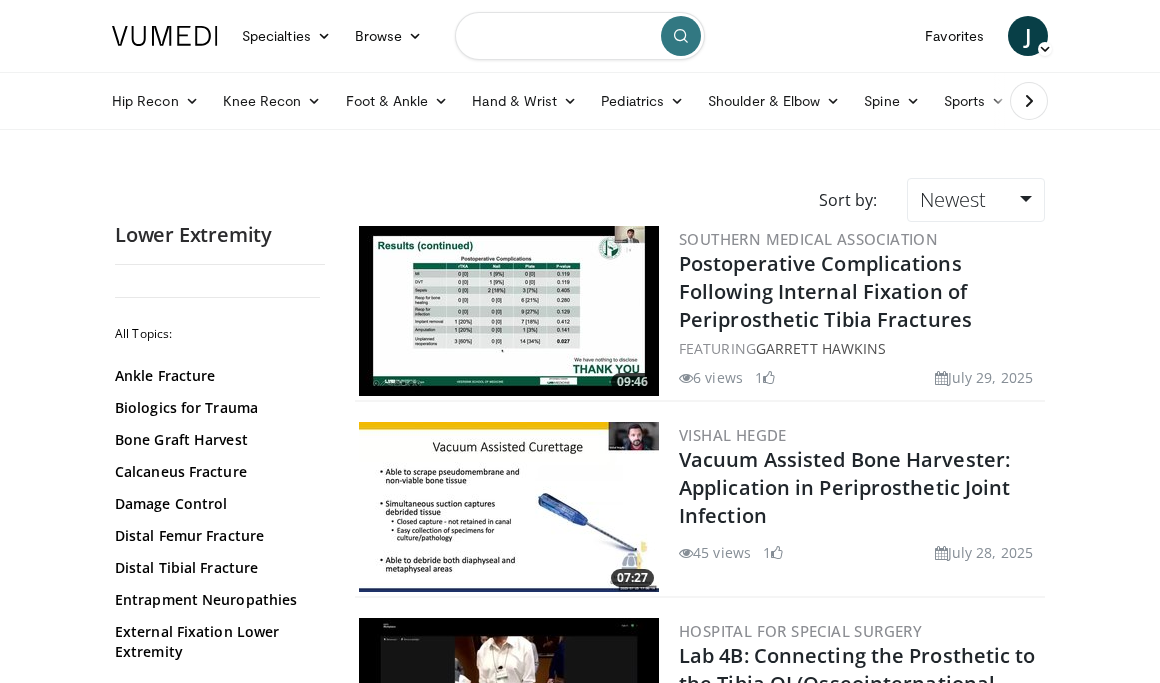 click at bounding box center (580, 36) 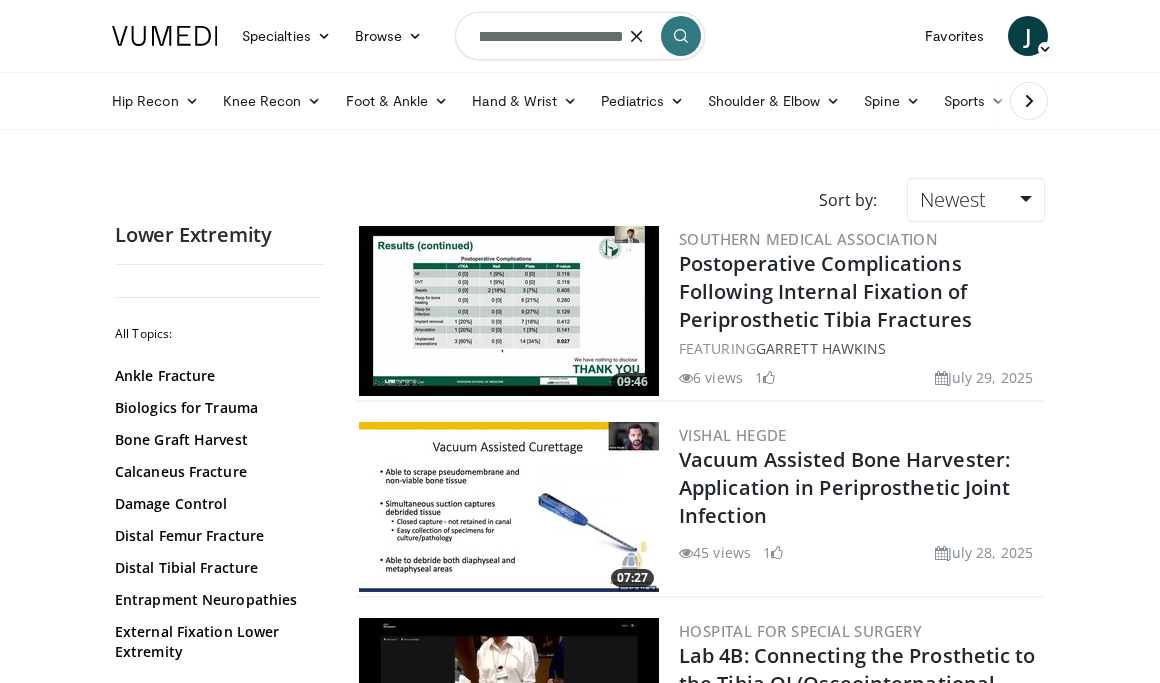 scroll, scrollTop: 0, scrollLeft: 110, axis: horizontal 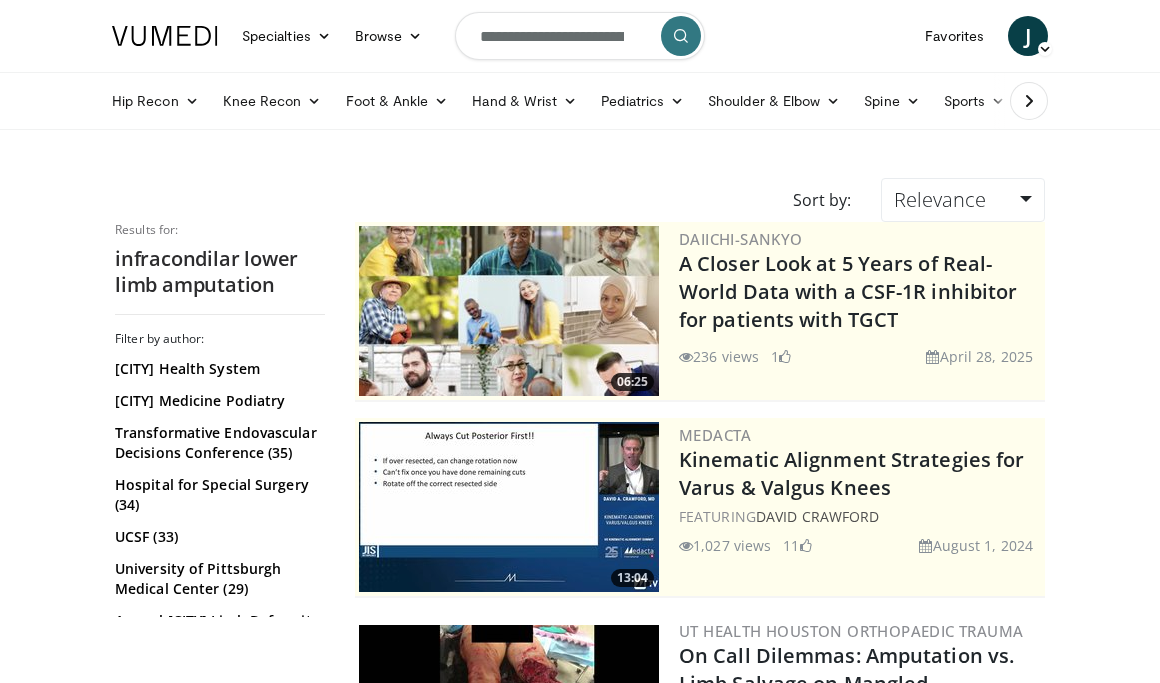 click at bounding box center (1029, 101) 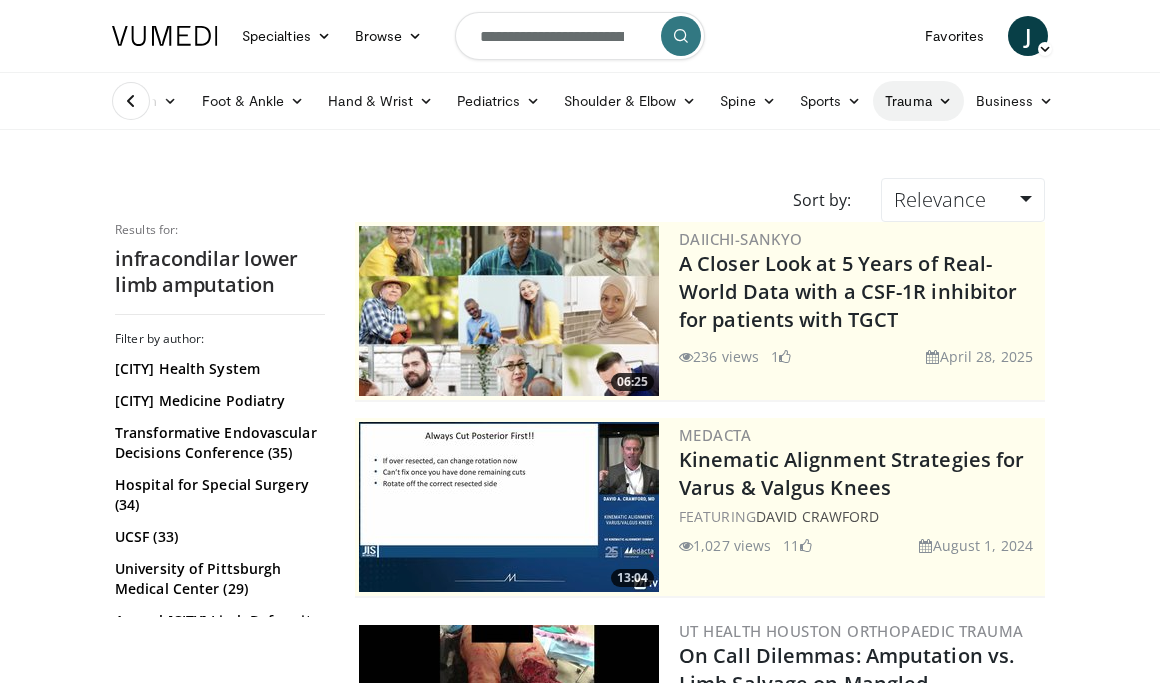 click on "Trauma" at bounding box center [918, 101] 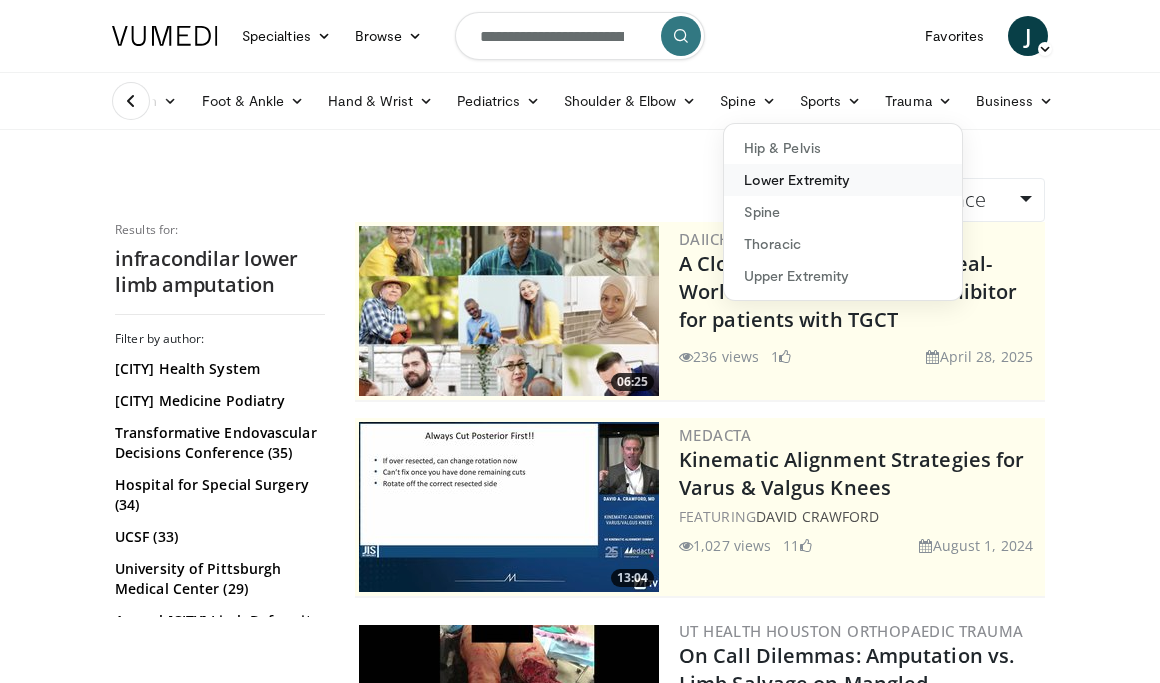 click on "Lower Extremity" at bounding box center (843, 180) 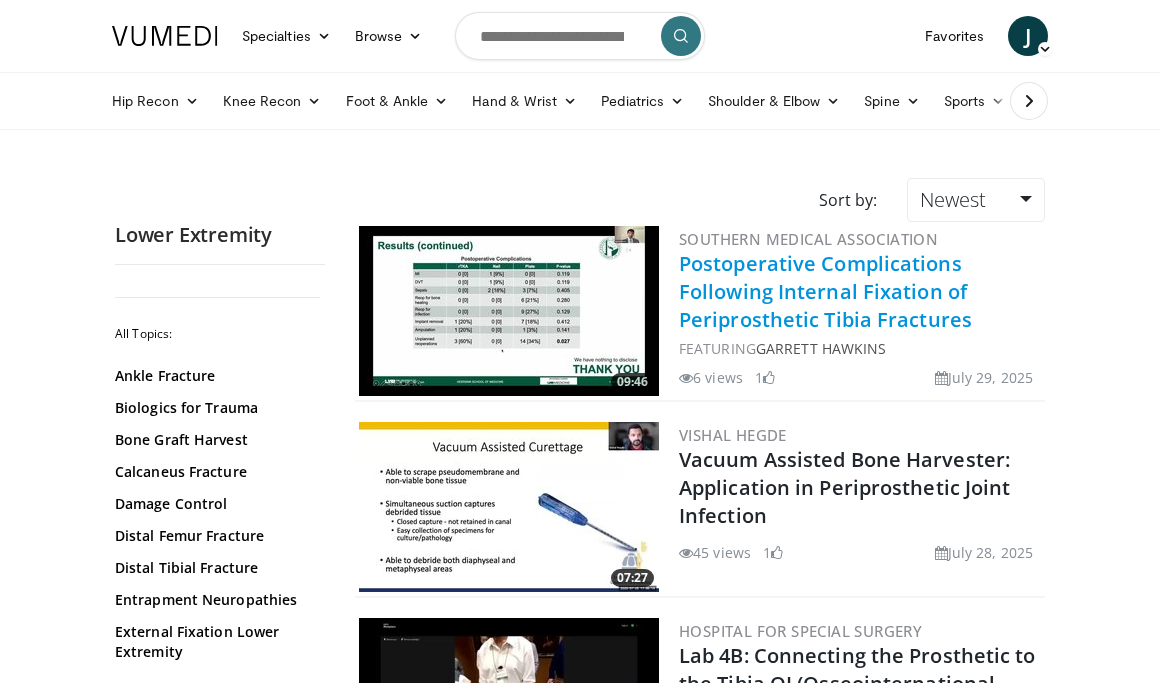 scroll, scrollTop: 0, scrollLeft: 0, axis: both 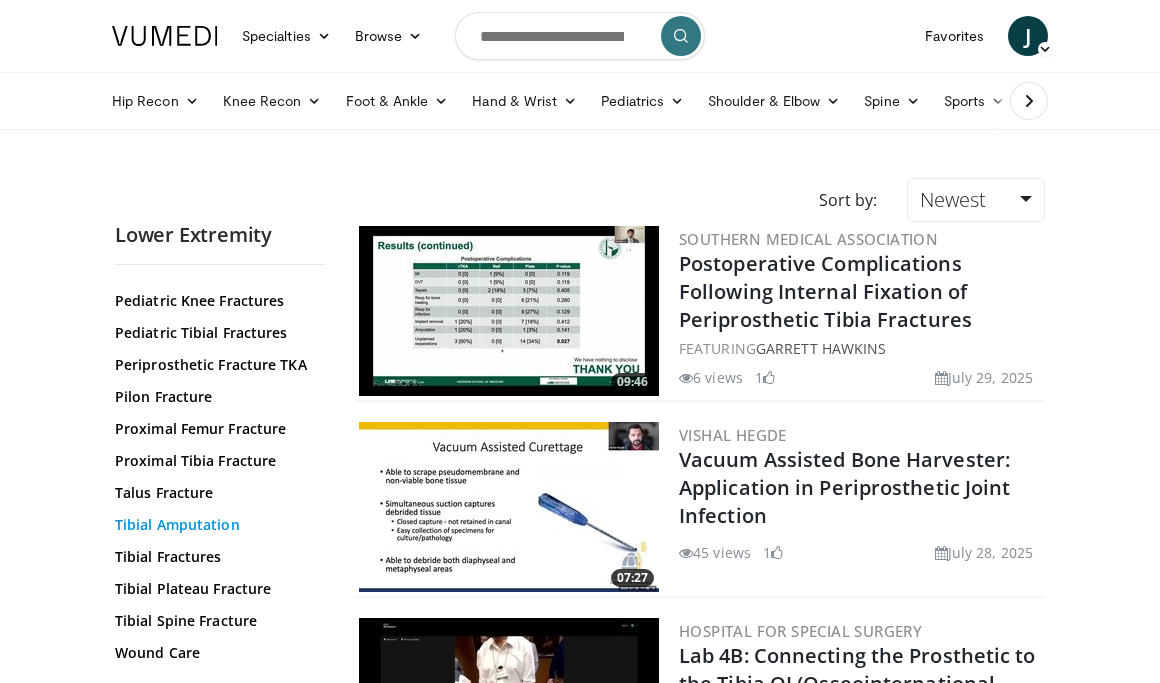 click on "Tibial Amputation" at bounding box center [215, 525] 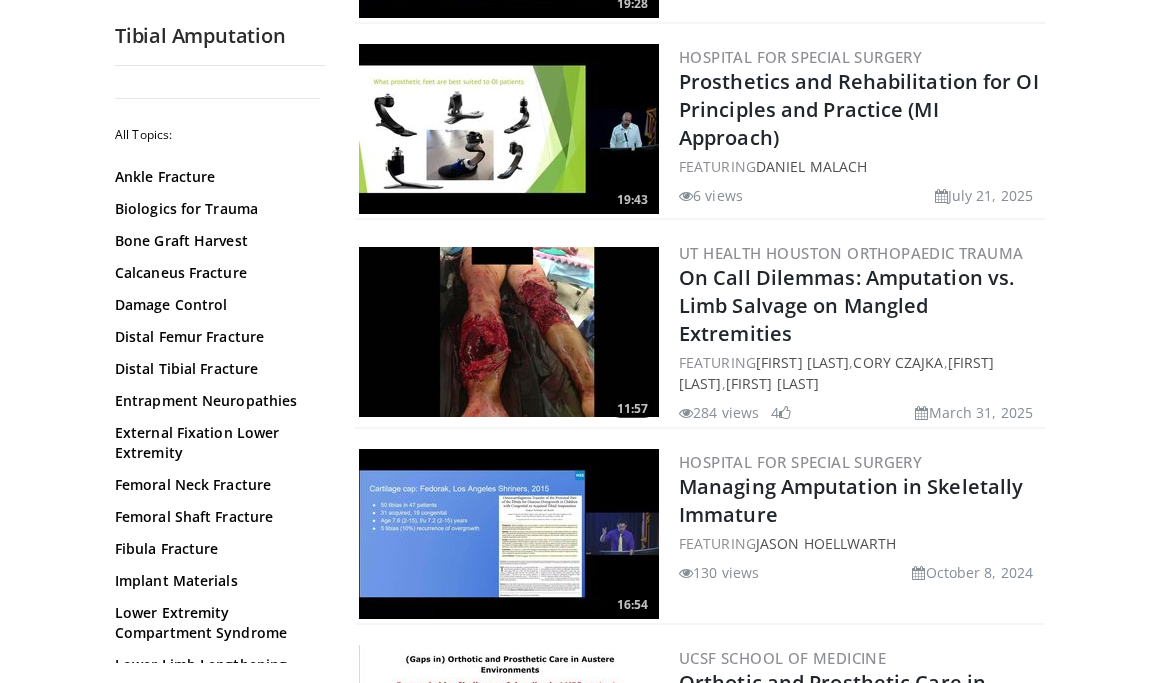 scroll, scrollTop: 1751, scrollLeft: 0, axis: vertical 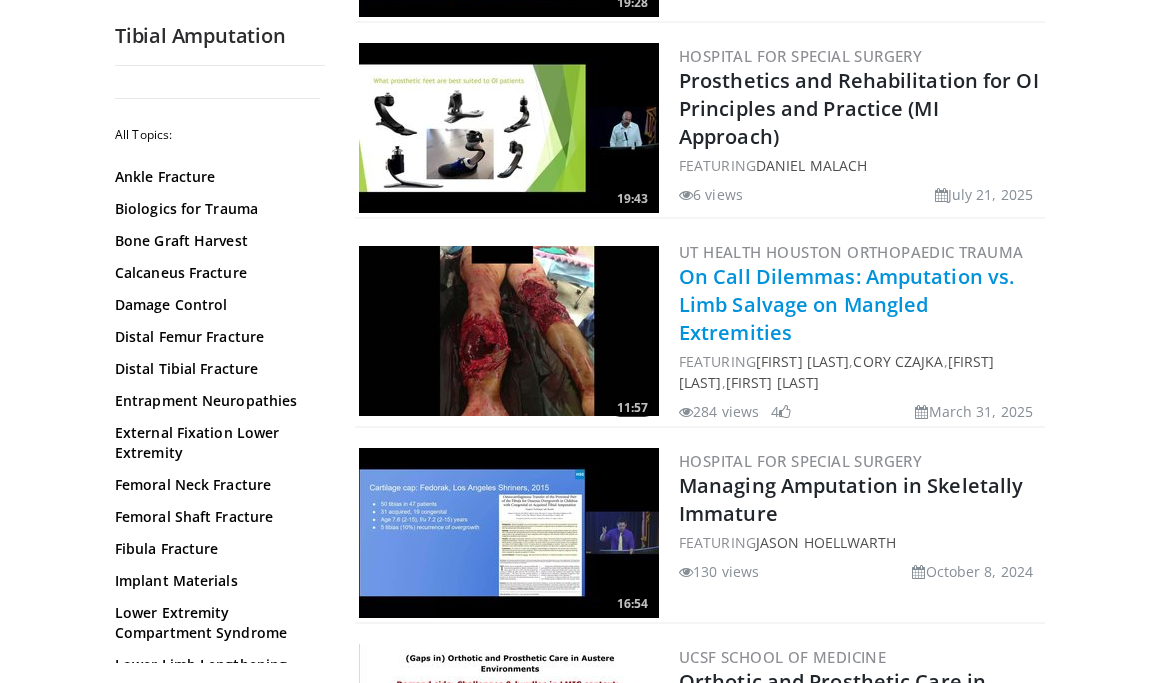 click on "On Call Dilemmas: Amputation vs. Limb Salvage on Mangled Extremities" at bounding box center [846, 304] 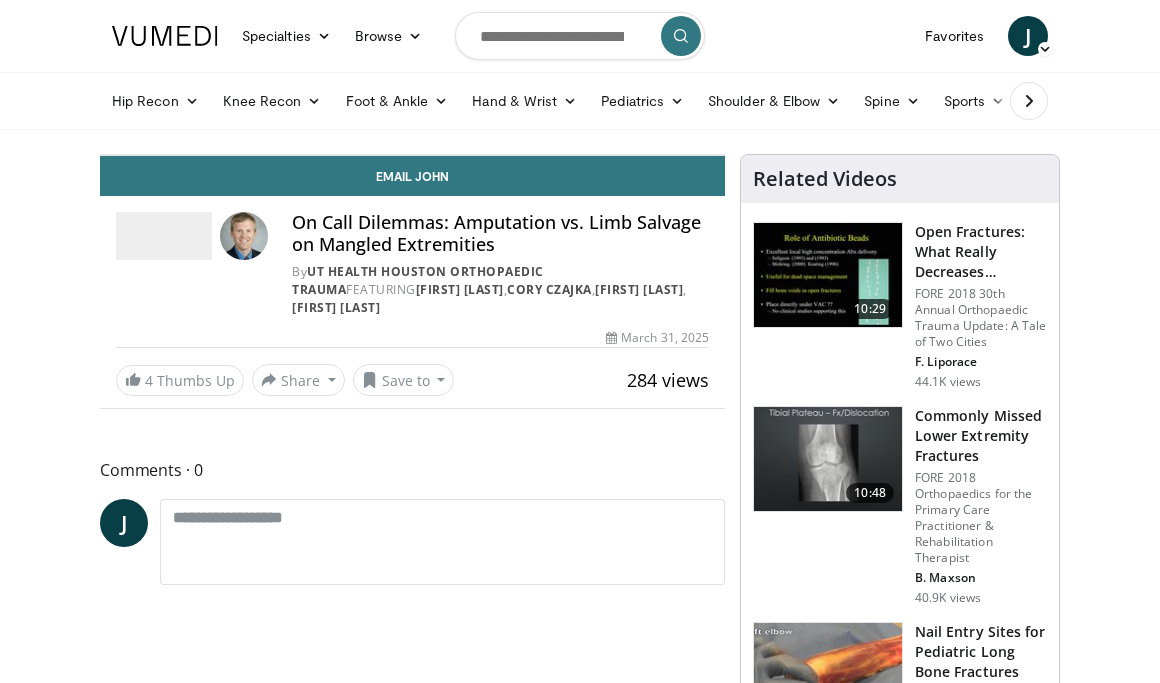 scroll, scrollTop: 0, scrollLeft: 0, axis: both 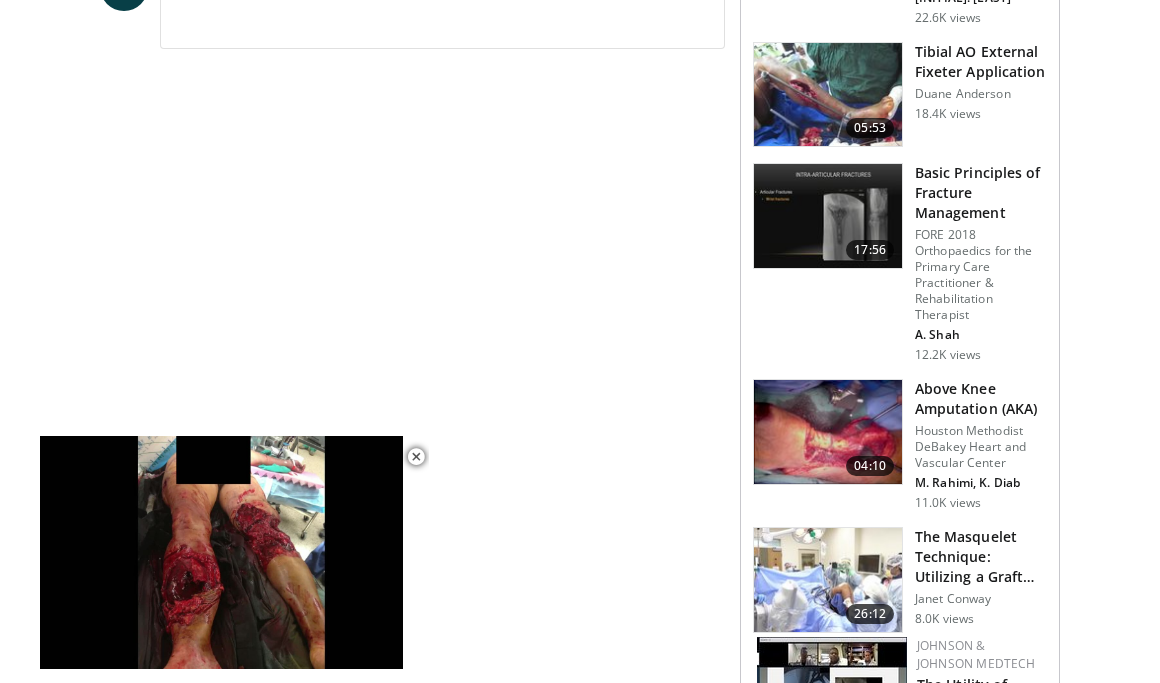 click on "Above Knee Amputation (AKA)" at bounding box center [981, 399] 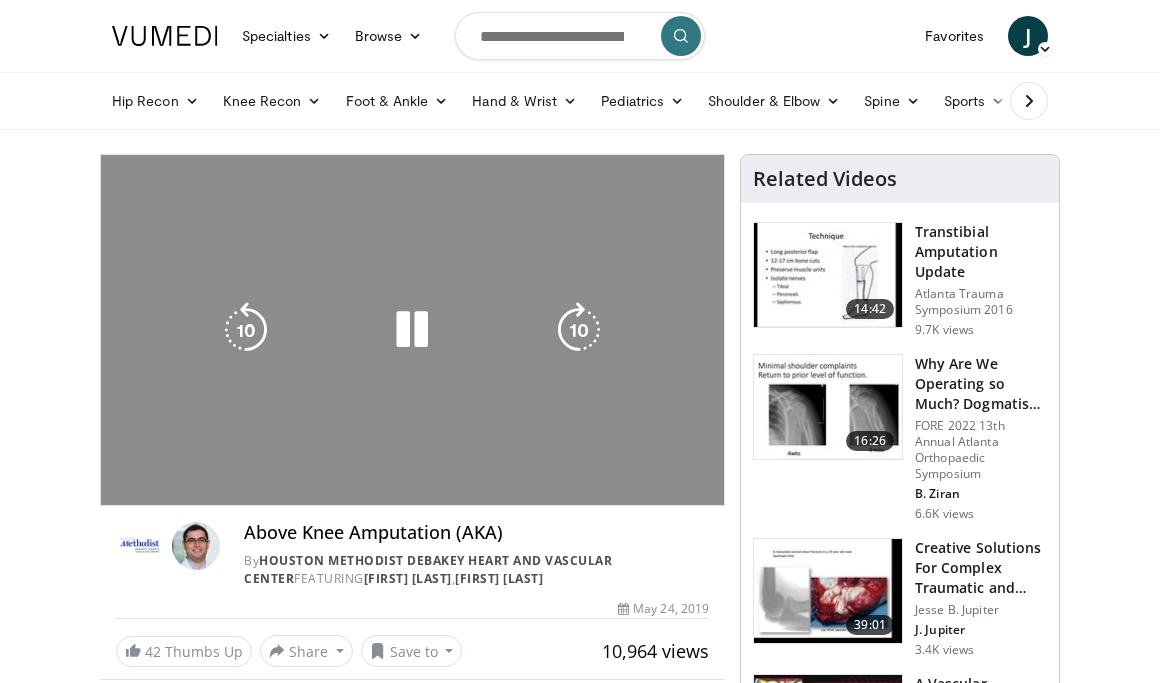 scroll, scrollTop: 0, scrollLeft: 0, axis: both 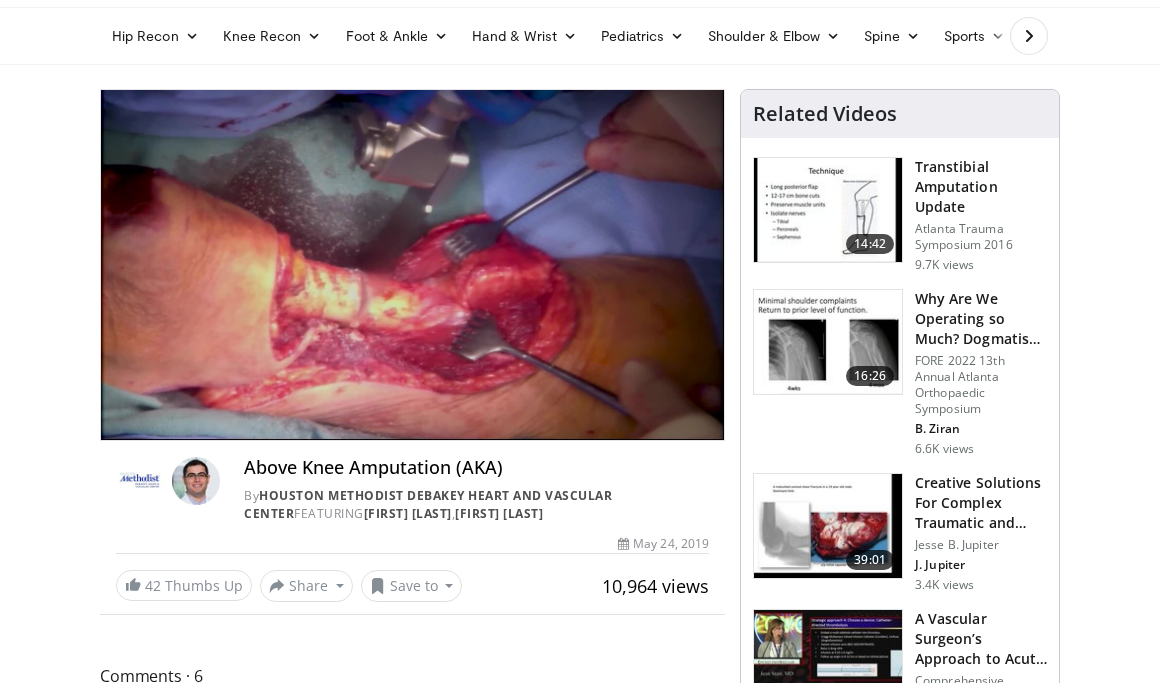 click on "Transtibial Amputation Update" at bounding box center [981, 187] 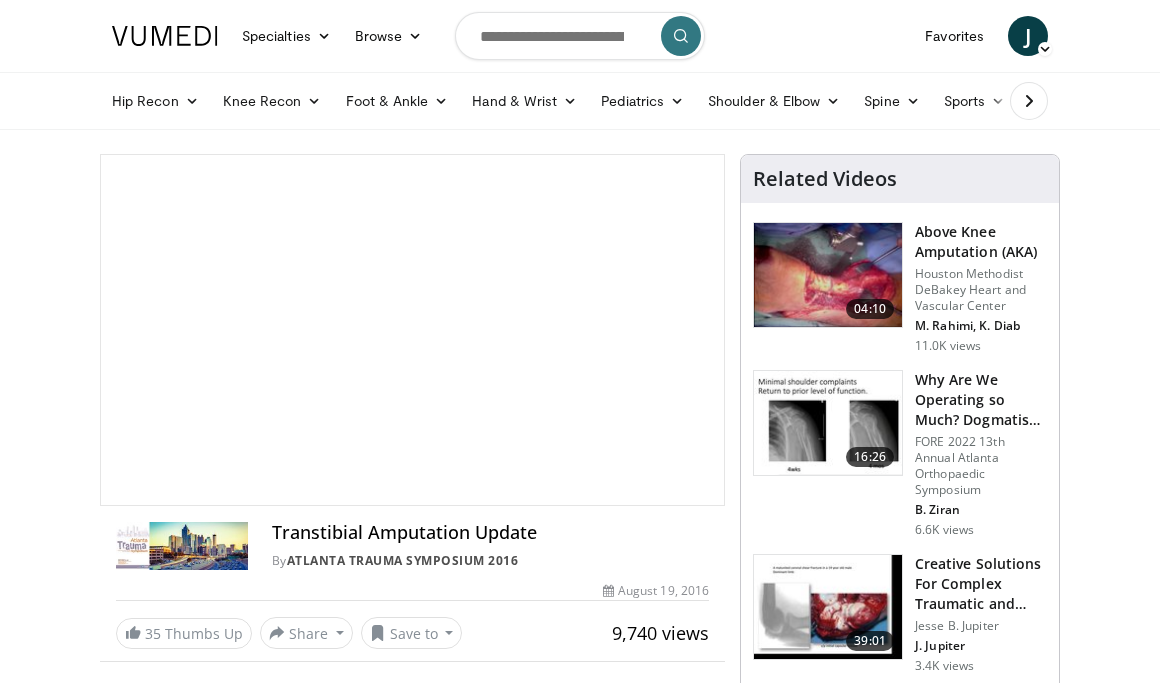 scroll, scrollTop: 0, scrollLeft: 0, axis: both 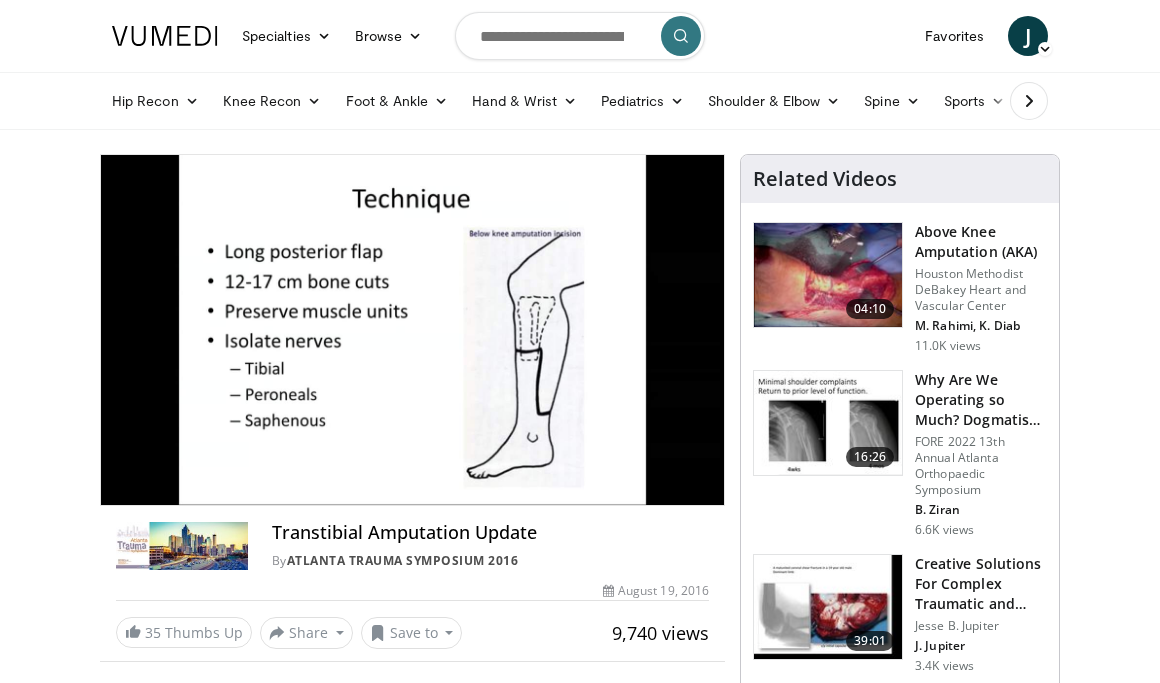 click on "9,740 views" at bounding box center [660, 633] 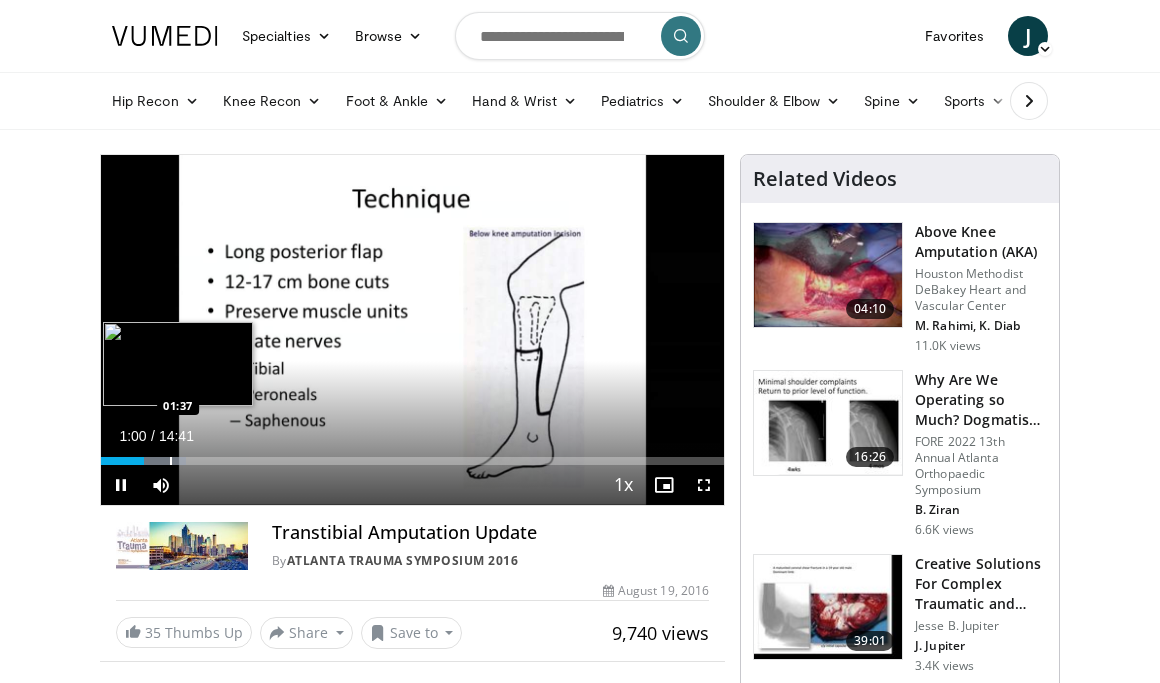 click on "Loaded :  13.63% 01:00 01:37" at bounding box center (412, 455) 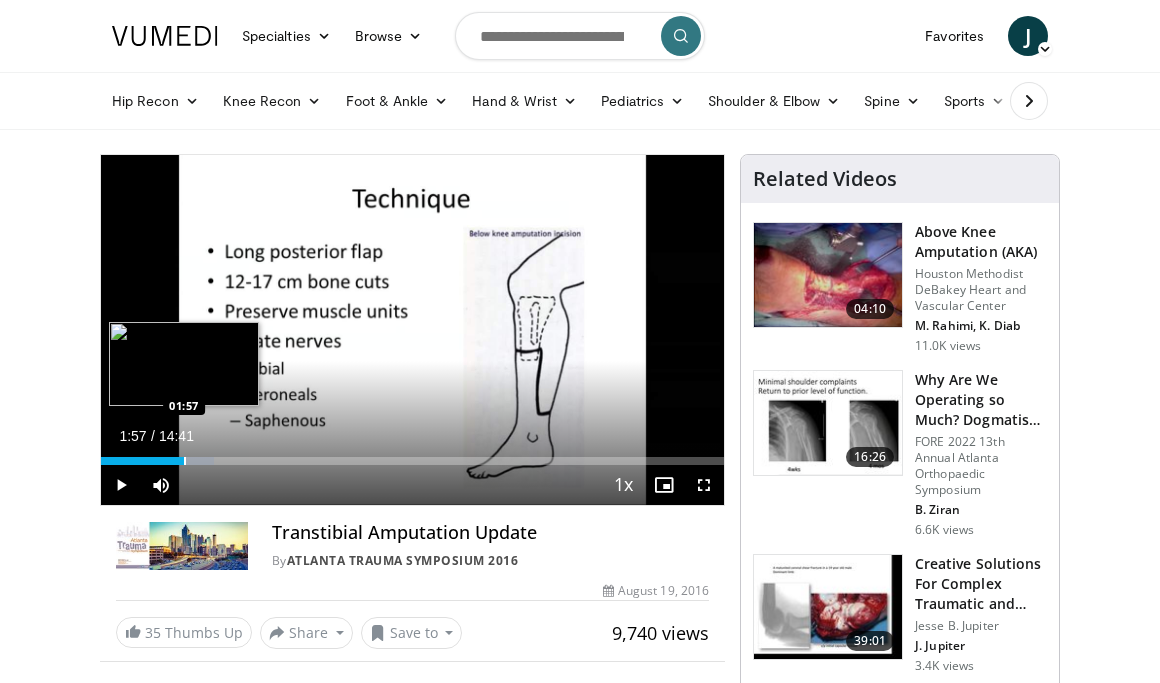 click at bounding box center [185, 461] 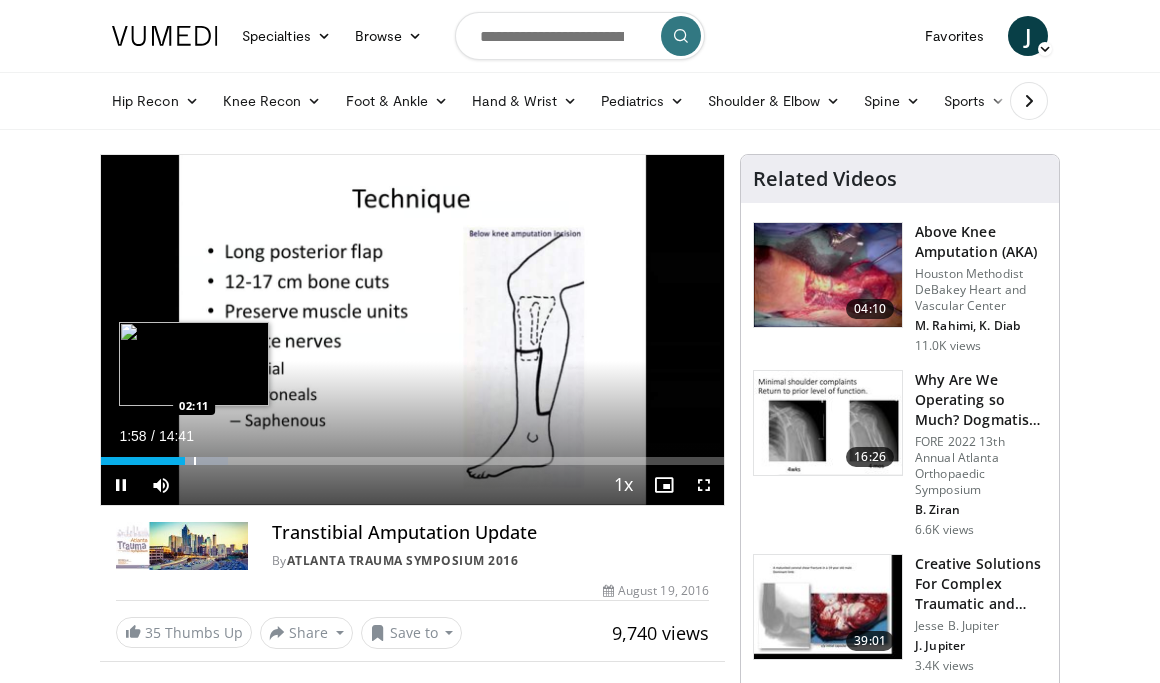 click at bounding box center [195, 461] 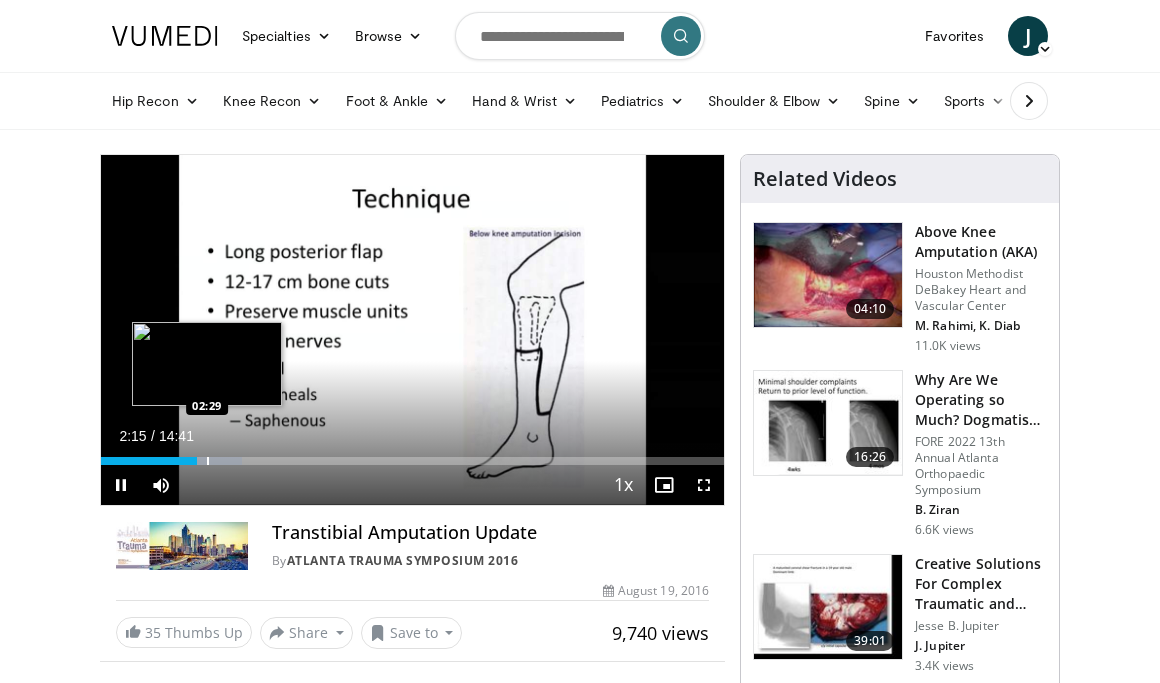 click at bounding box center (208, 461) 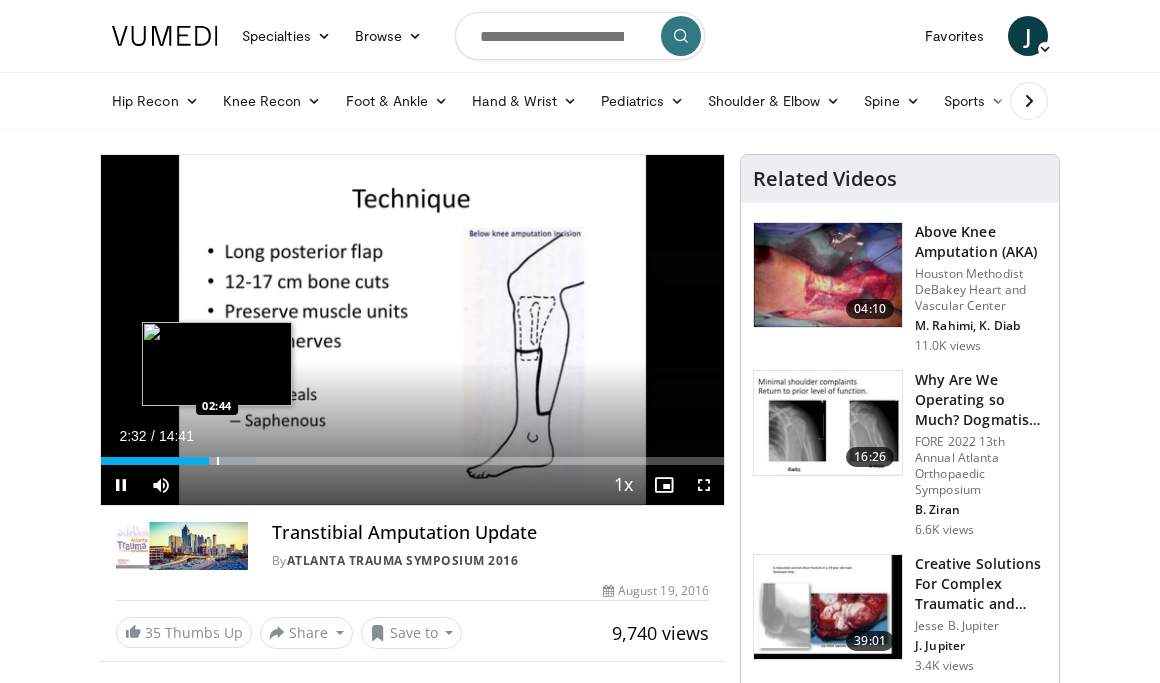 click at bounding box center (218, 461) 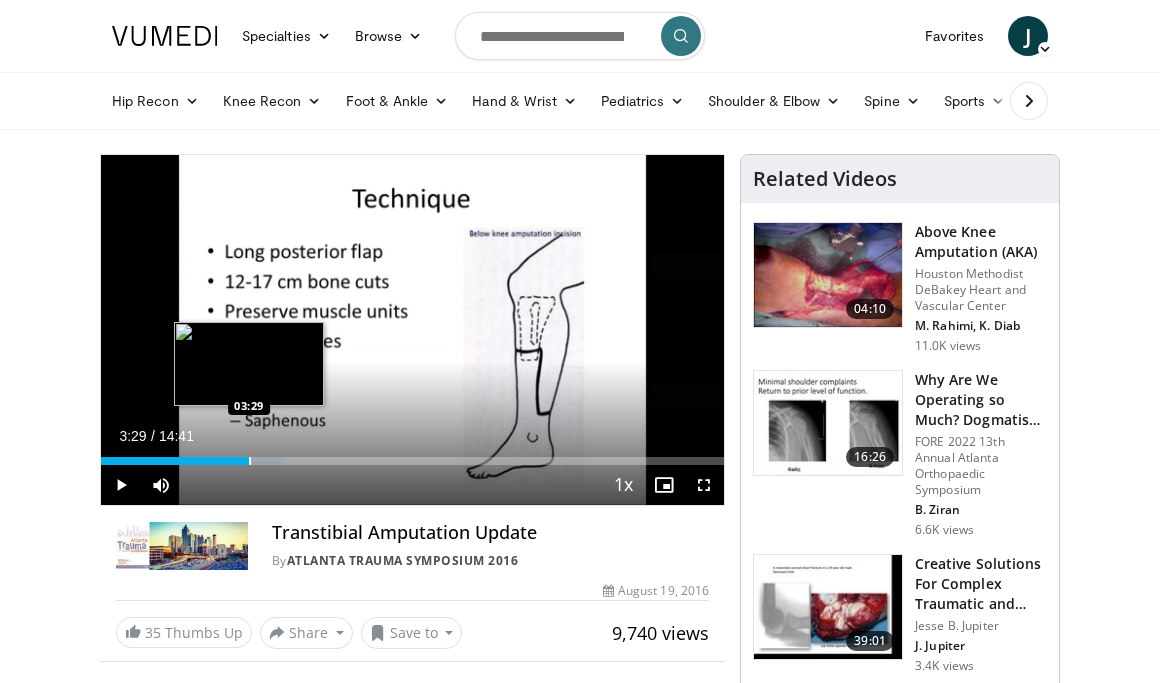 click at bounding box center (250, 461) 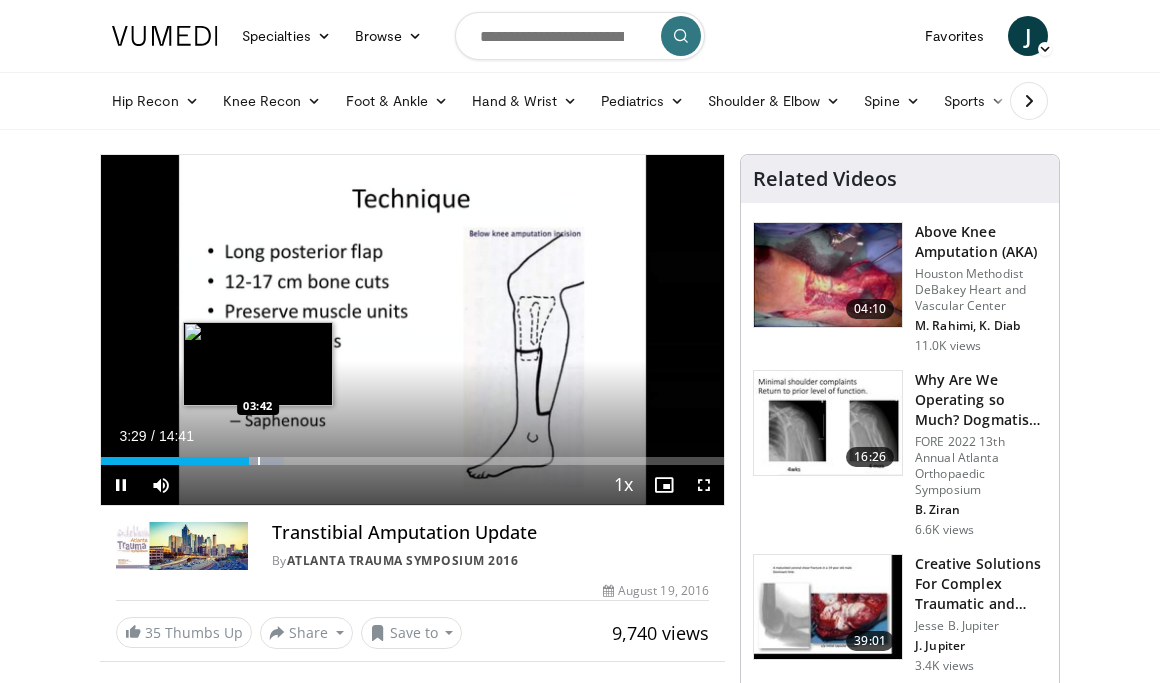 click at bounding box center (259, 461) 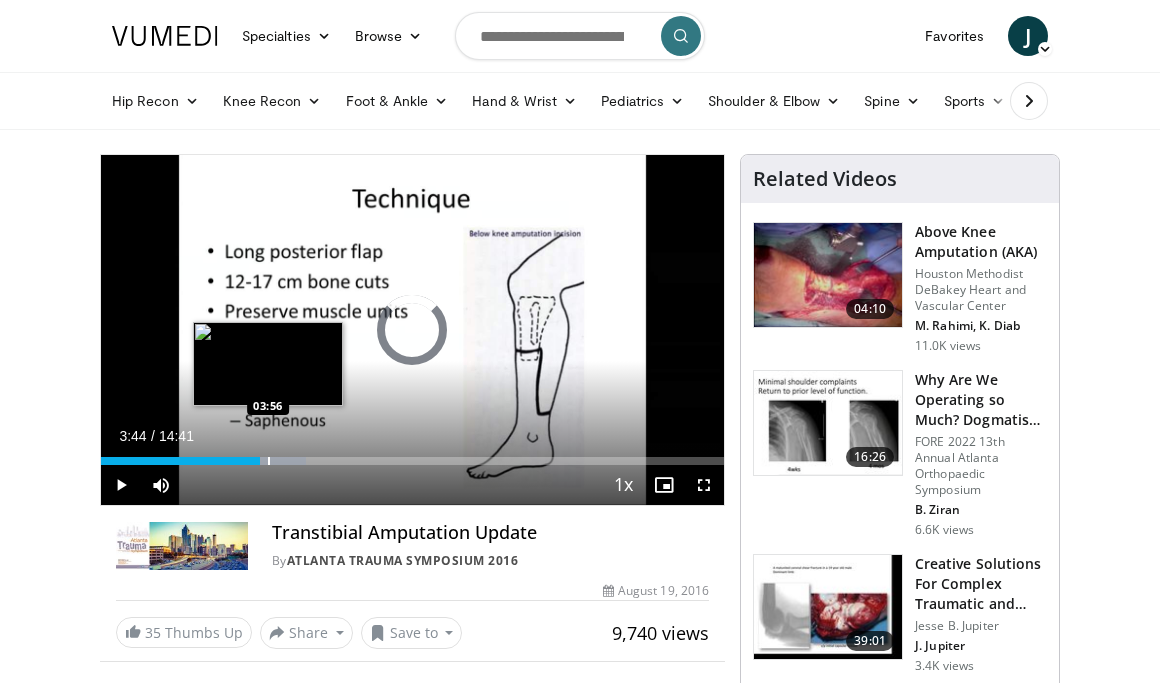 click at bounding box center (269, 461) 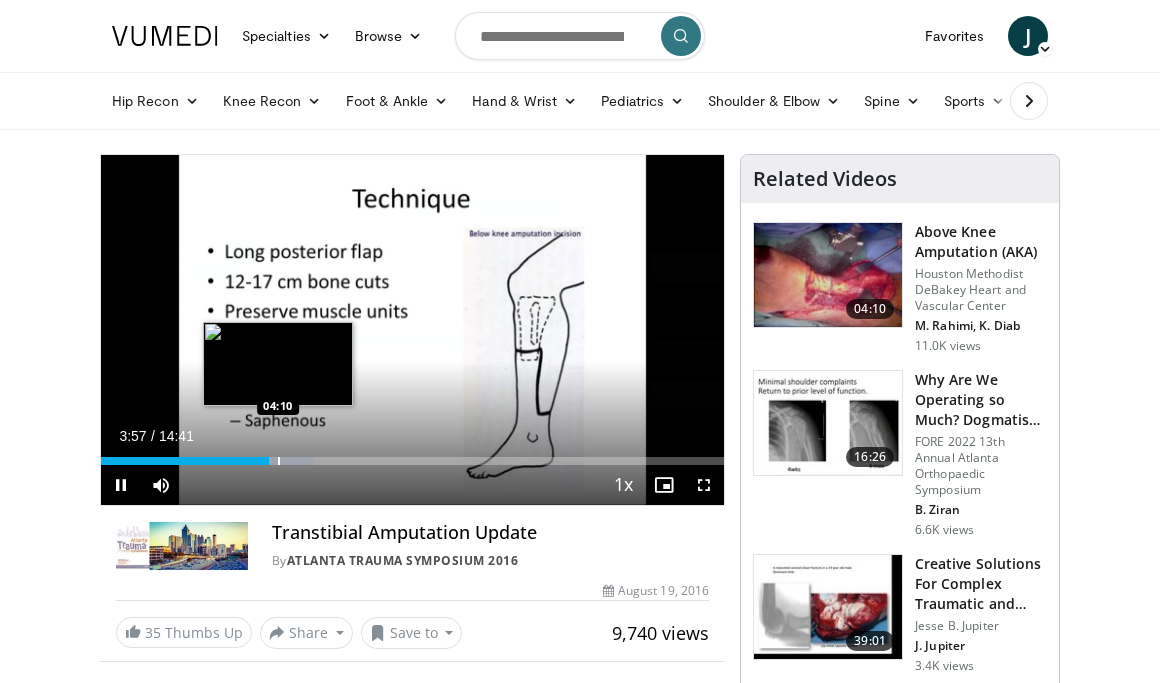 click at bounding box center [279, 461] 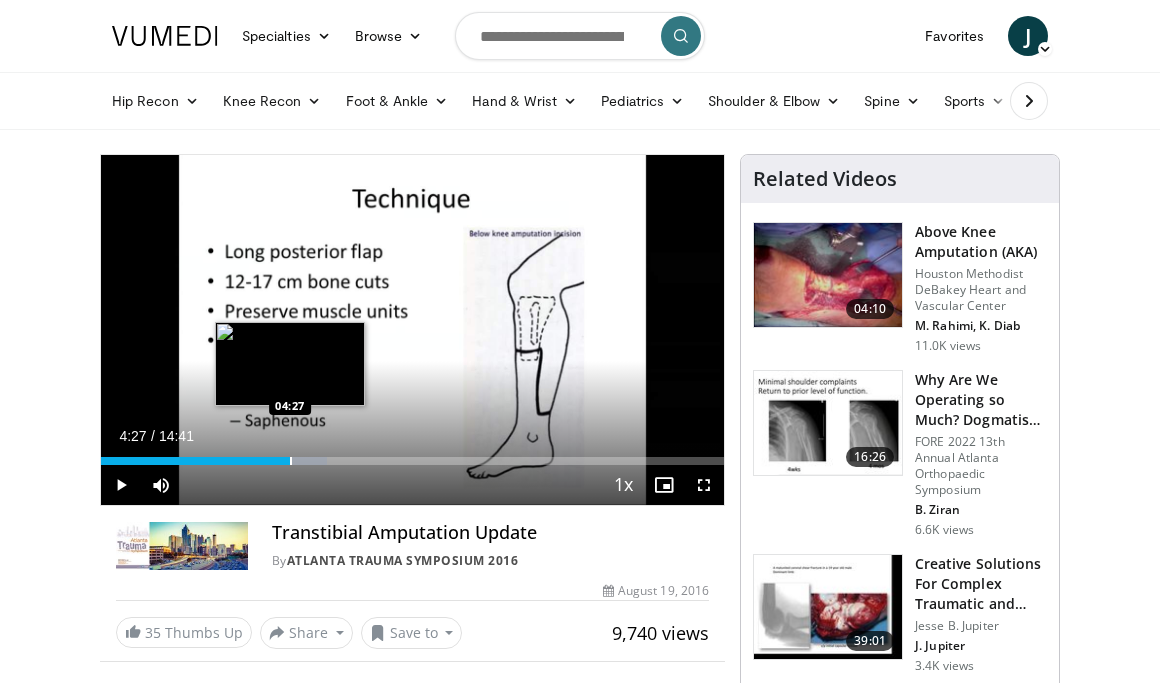 click at bounding box center (291, 461) 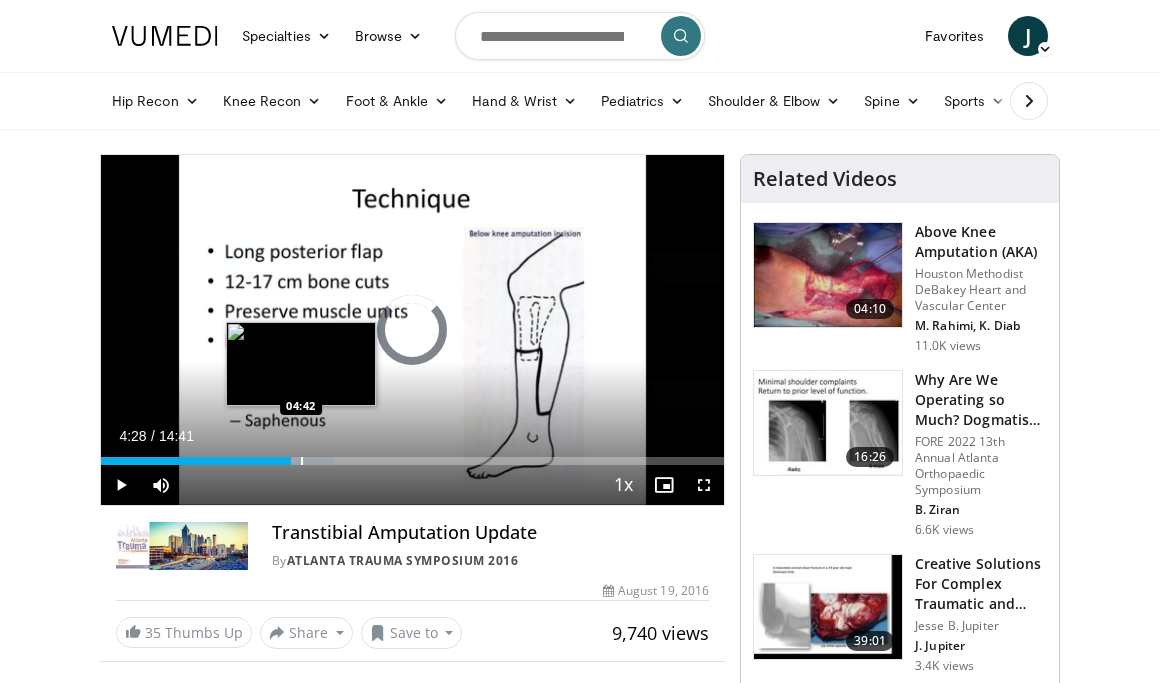 click at bounding box center [302, 461] 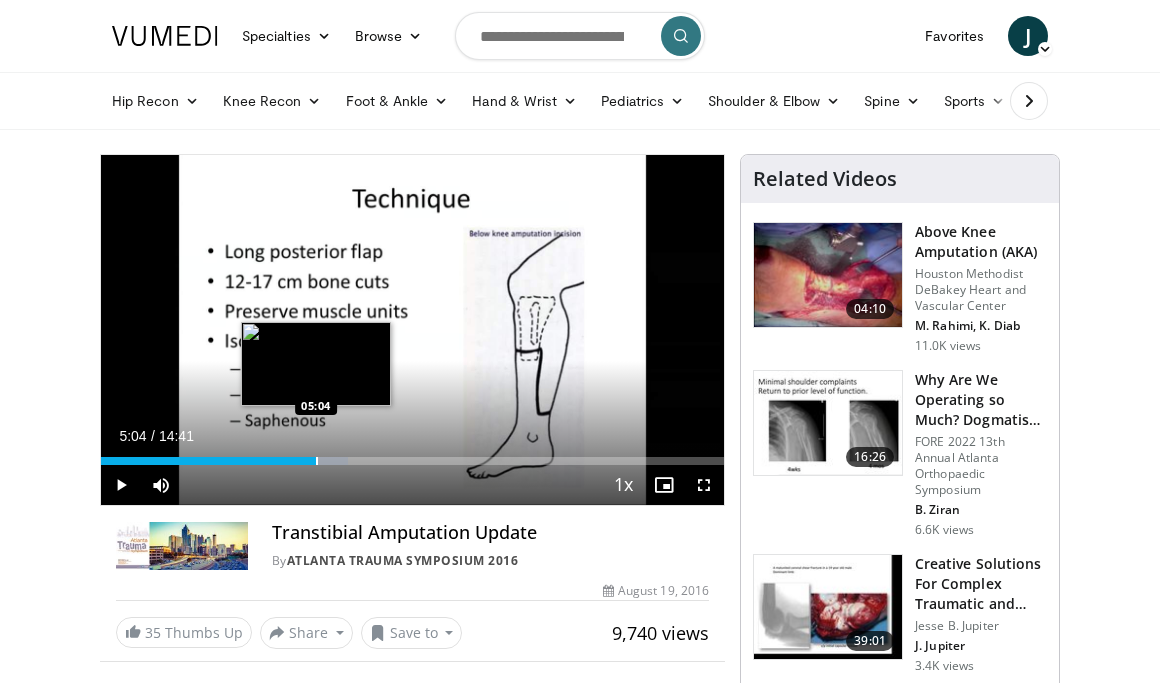 click at bounding box center (317, 461) 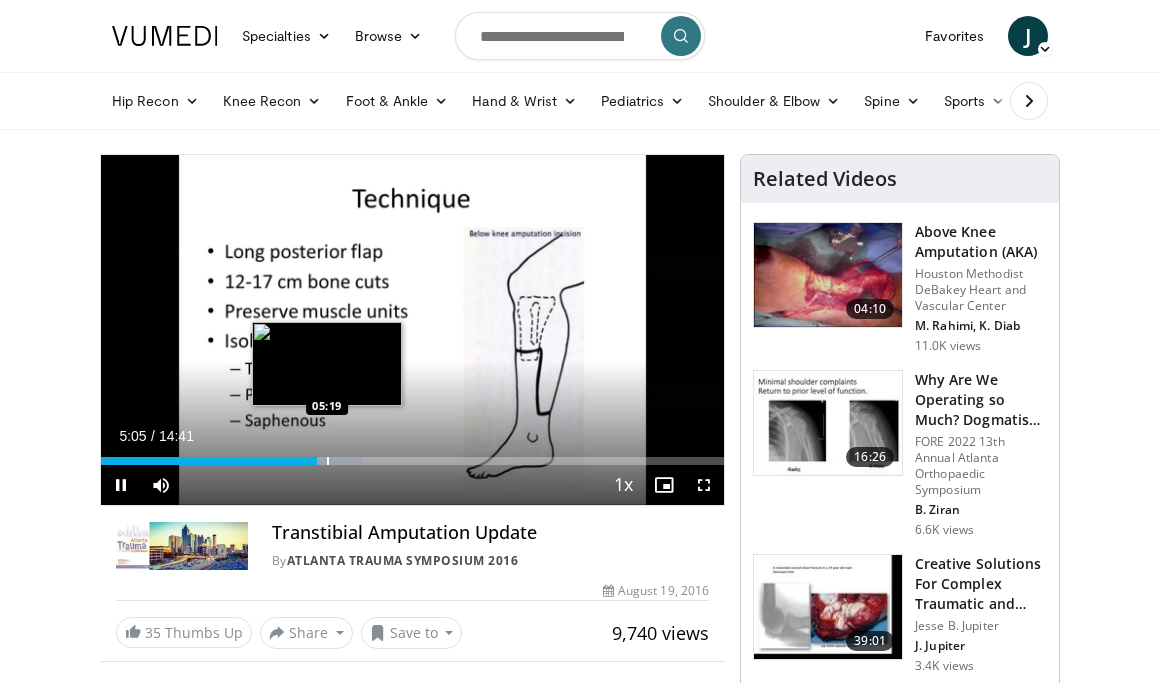 click at bounding box center (328, 461) 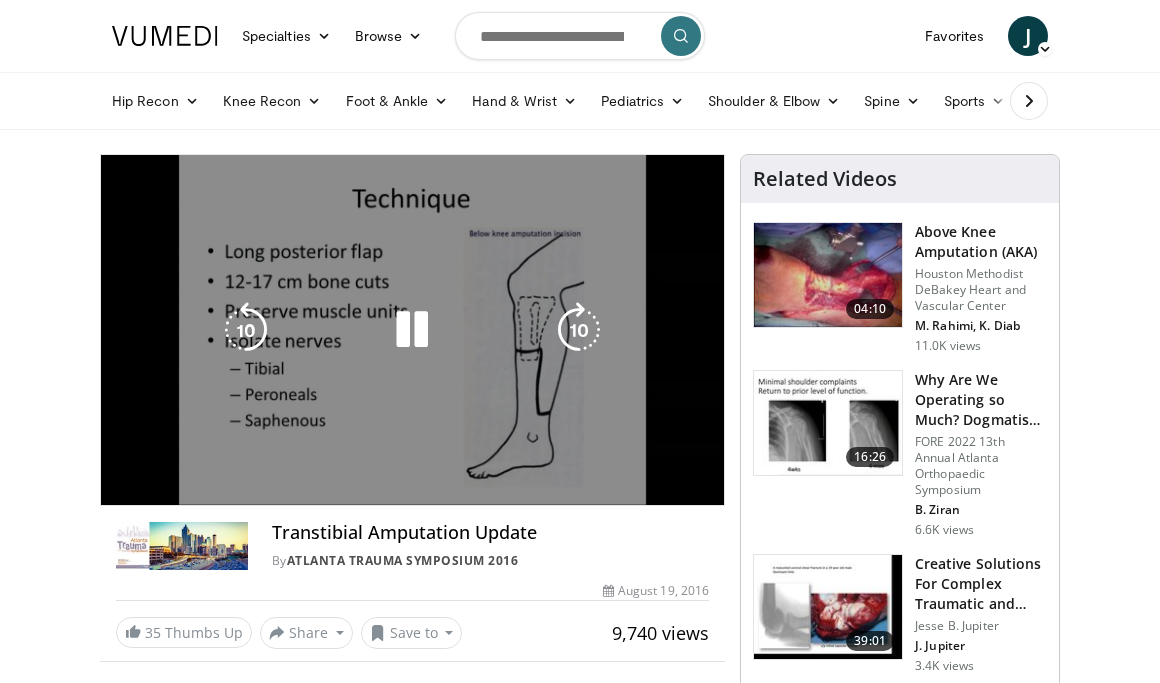 click at bounding box center (0, 0) 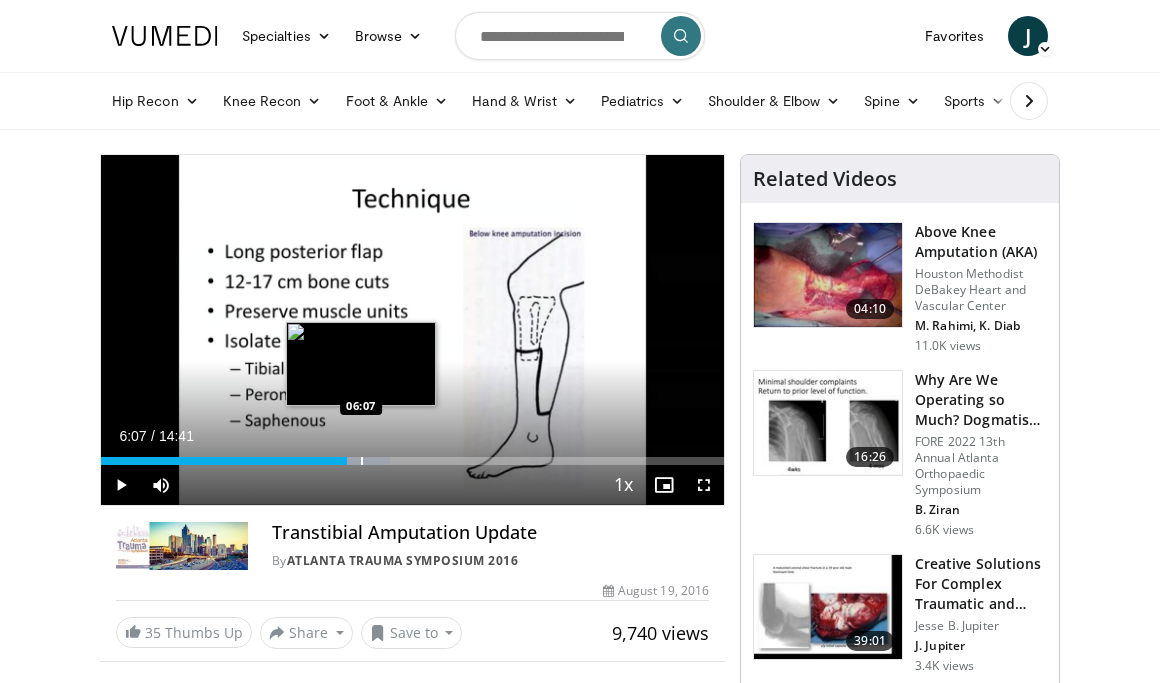click at bounding box center [362, 461] 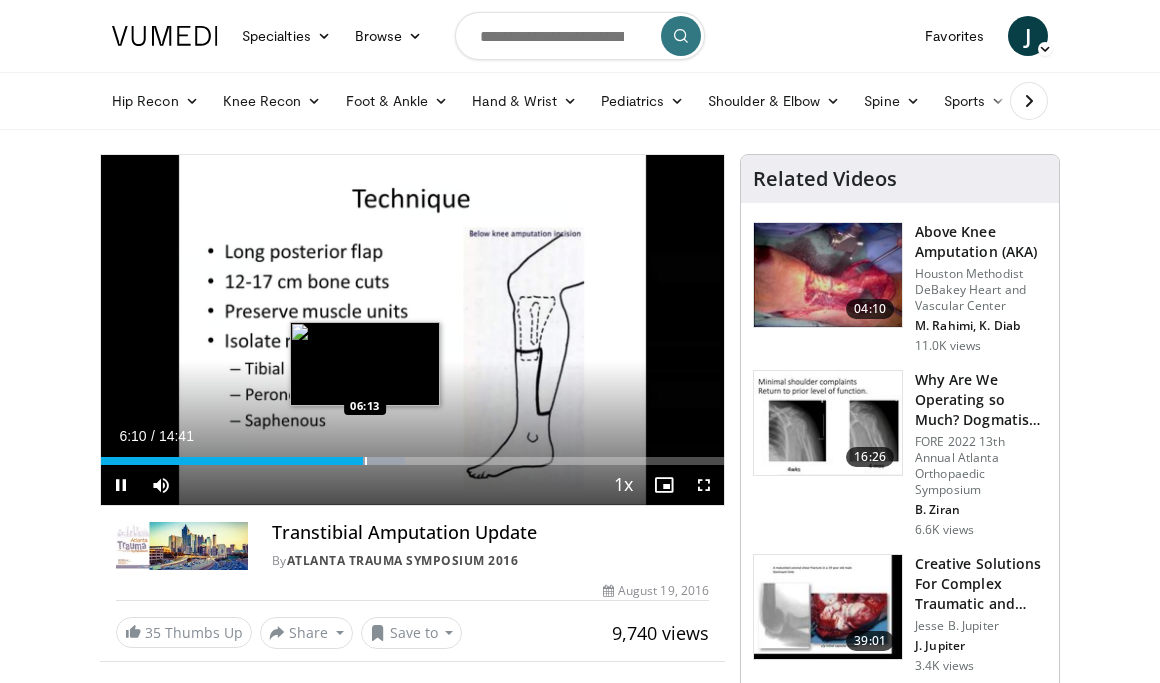 click at bounding box center [366, 461] 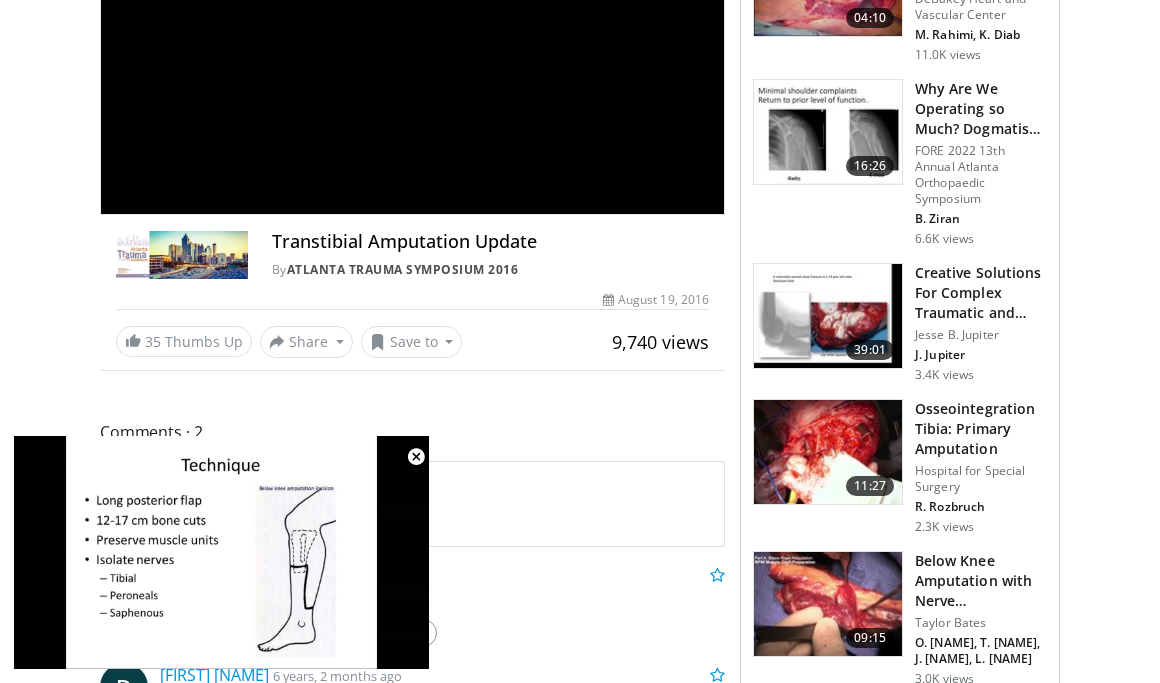 scroll, scrollTop: 327, scrollLeft: 0, axis: vertical 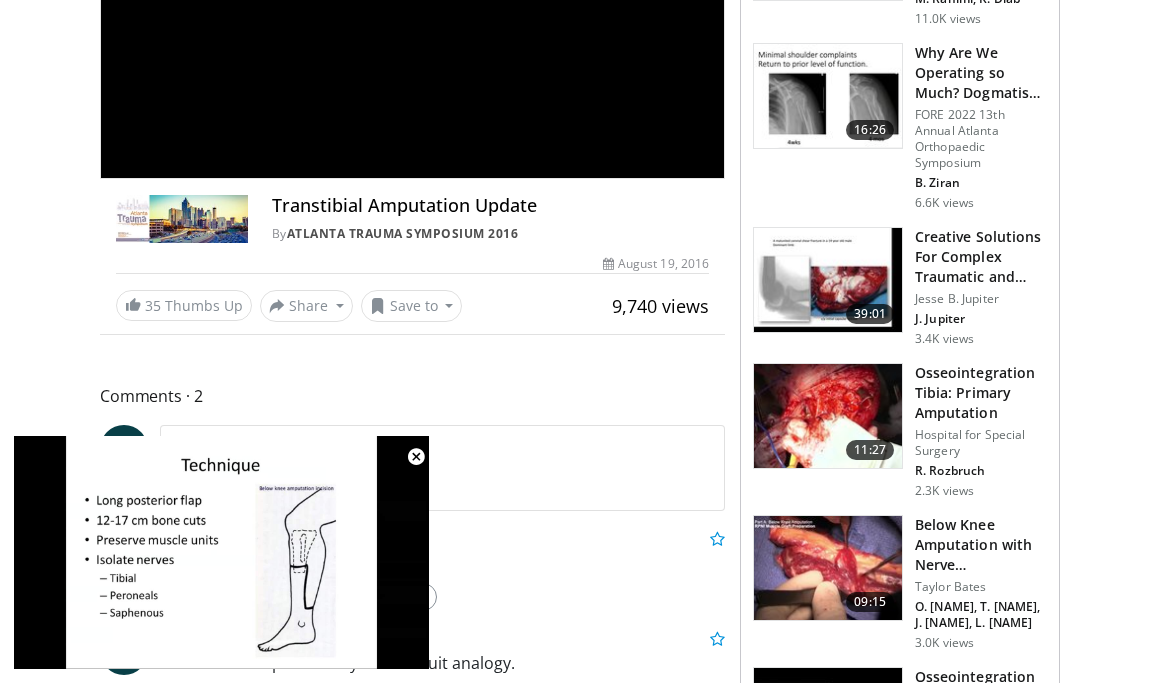 click on "Below Knee Amputation with Nerve Management" at bounding box center (981, 545) 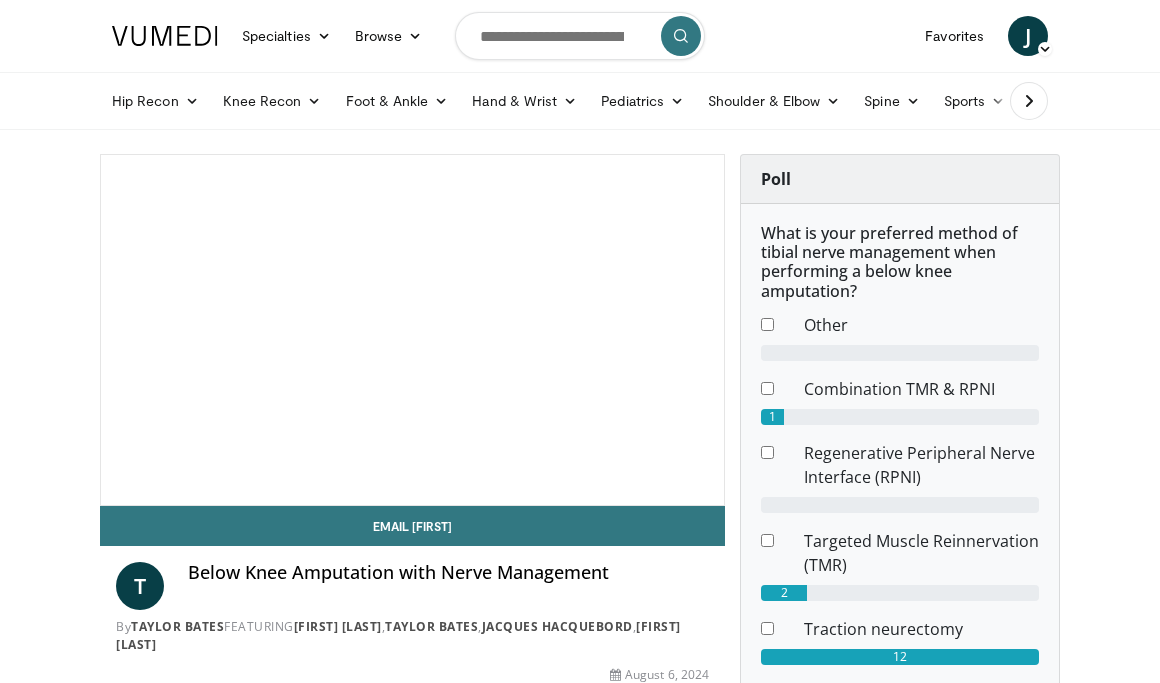scroll, scrollTop: 0, scrollLeft: 0, axis: both 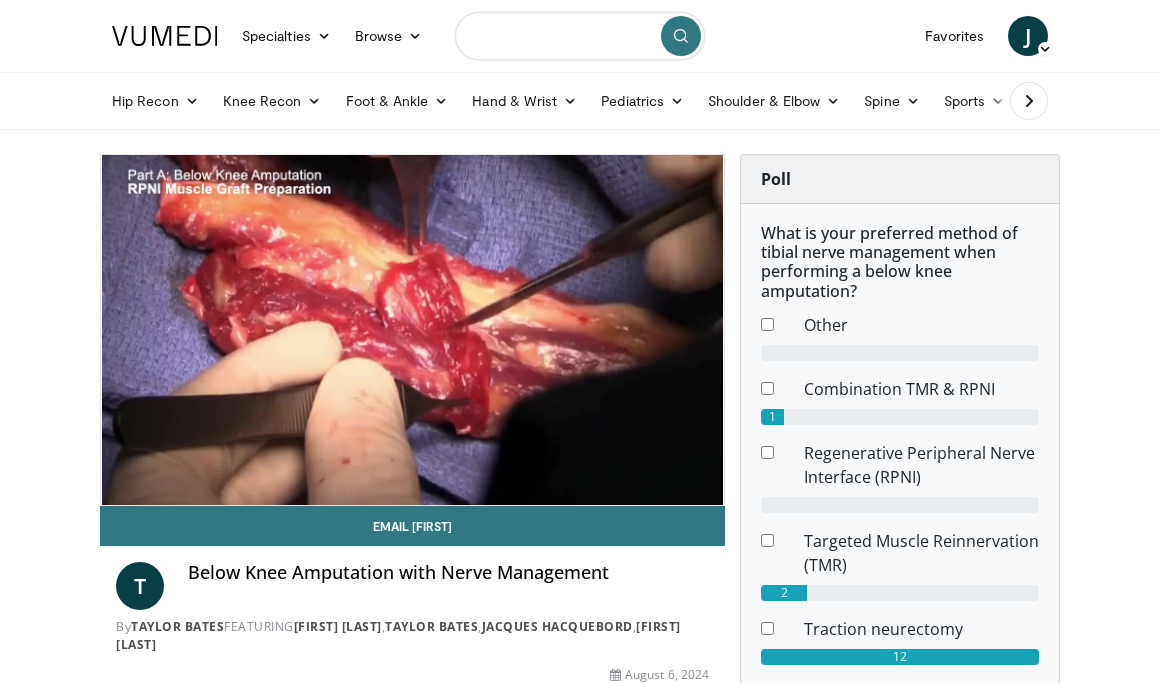 click at bounding box center (580, 36) 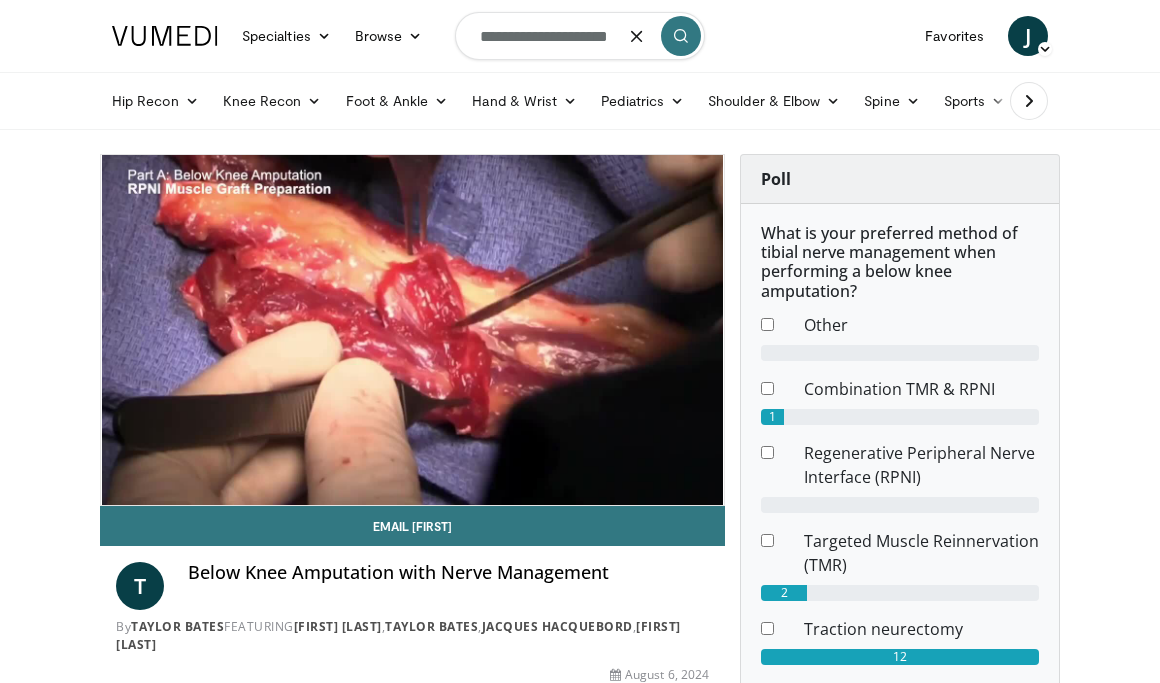 scroll, scrollTop: 0, scrollLeft: 25, axis: horizontal 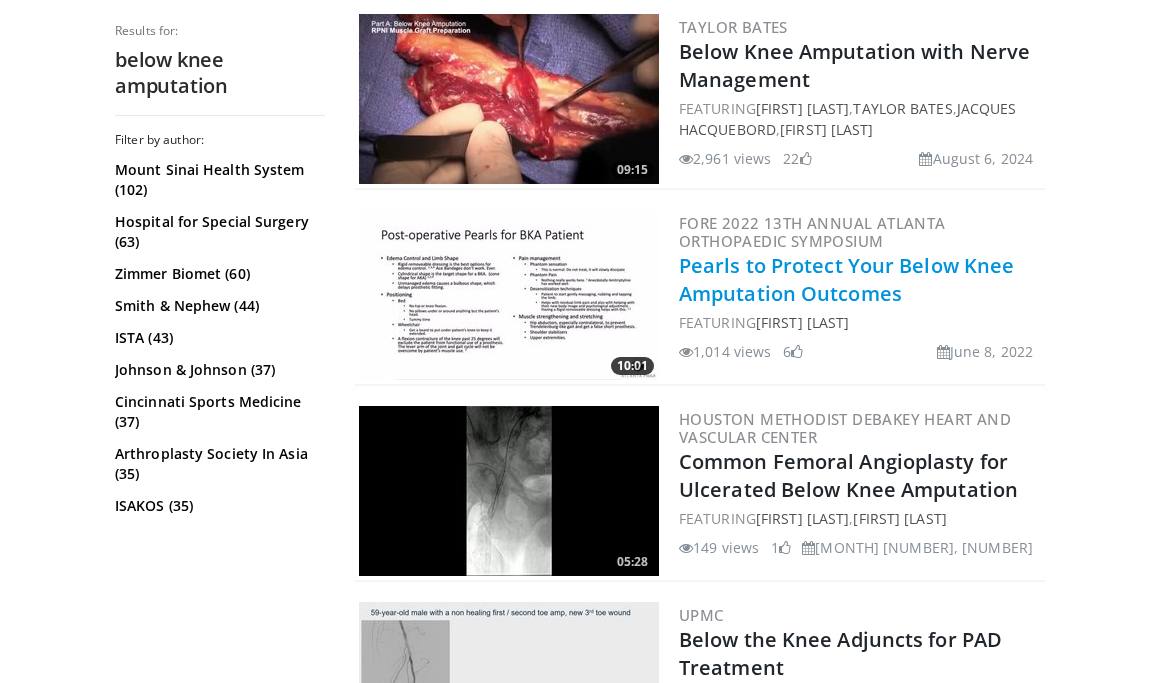 click on "Pearls to Protect Your Below Knee Amputation Outcomes" at bounding box center (846, 279) 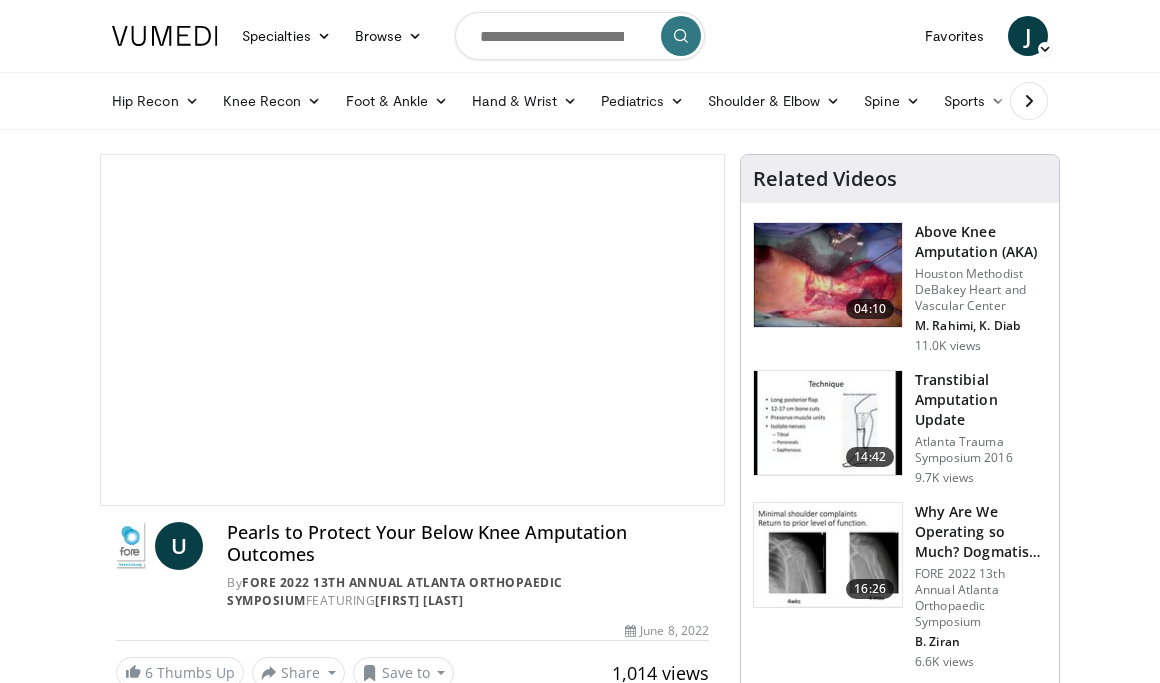scroll, scrollTop: 0, scrollLeft: 0, axis: both 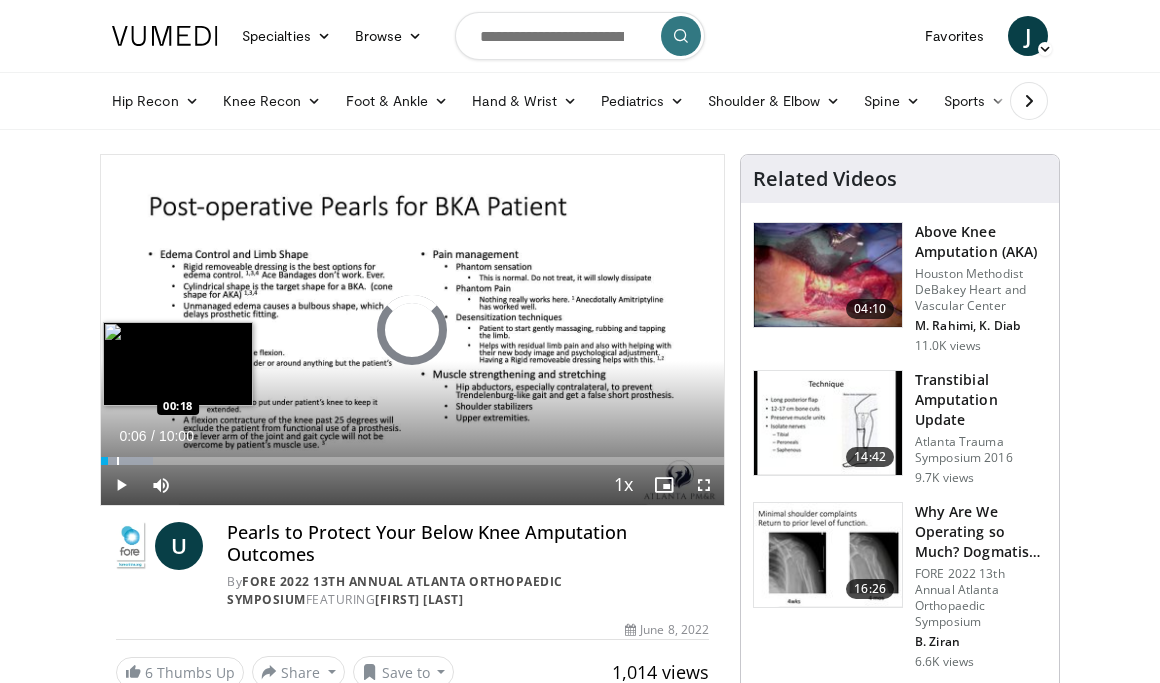 click at bounding box center [118, 461] 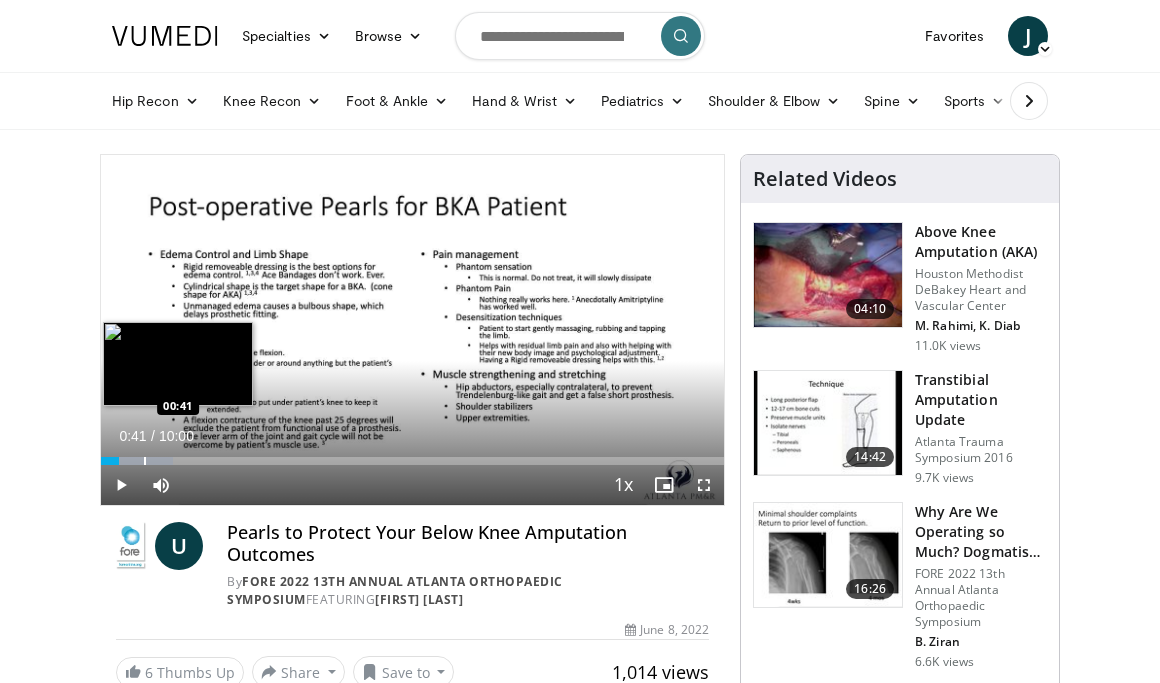 click at bounding box center (145, 461) 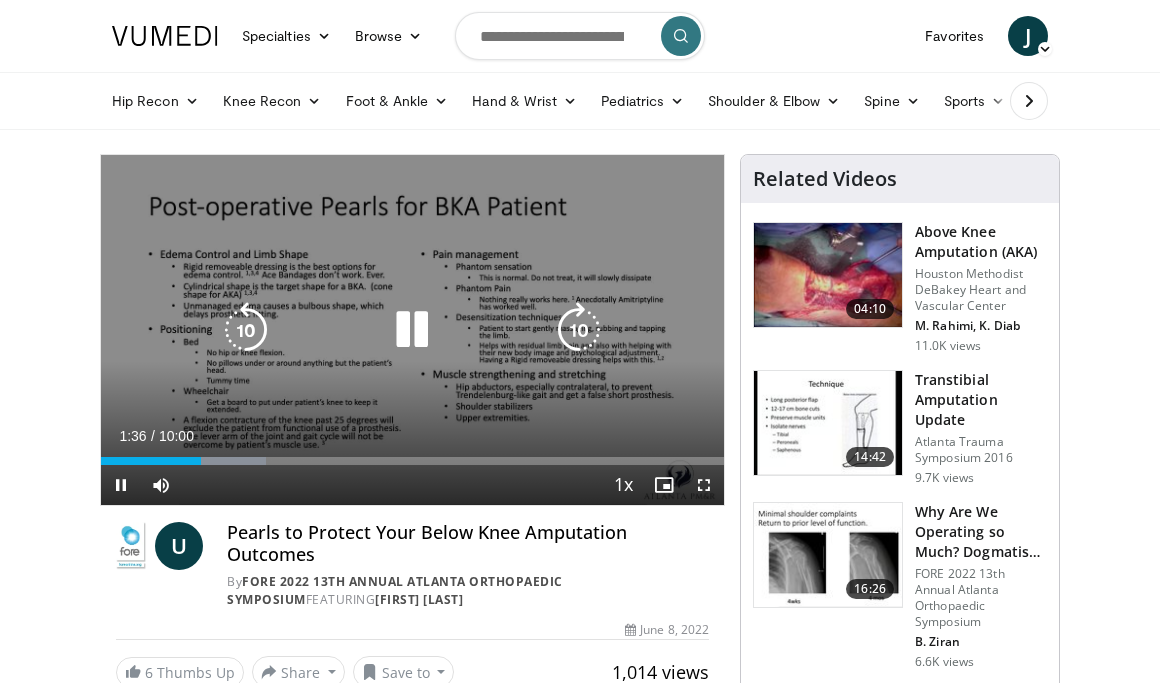 click on "10 seconds
Tap to unmute" at bounding box center [412, 330] 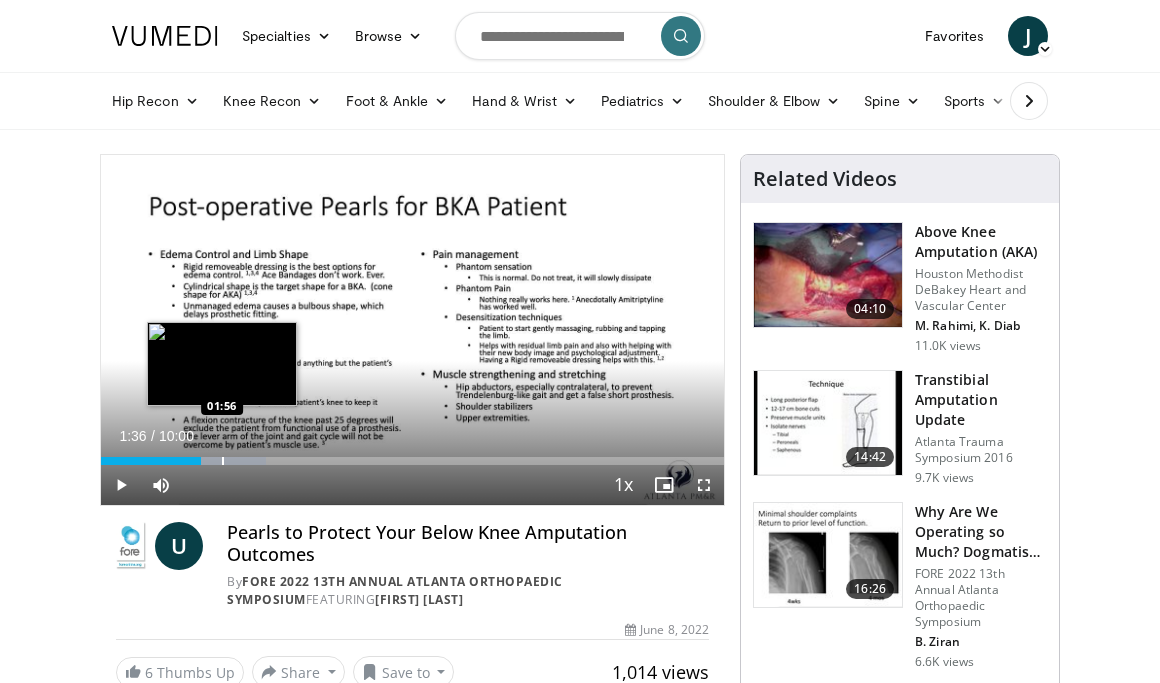 click at bounding box center [223, 461] 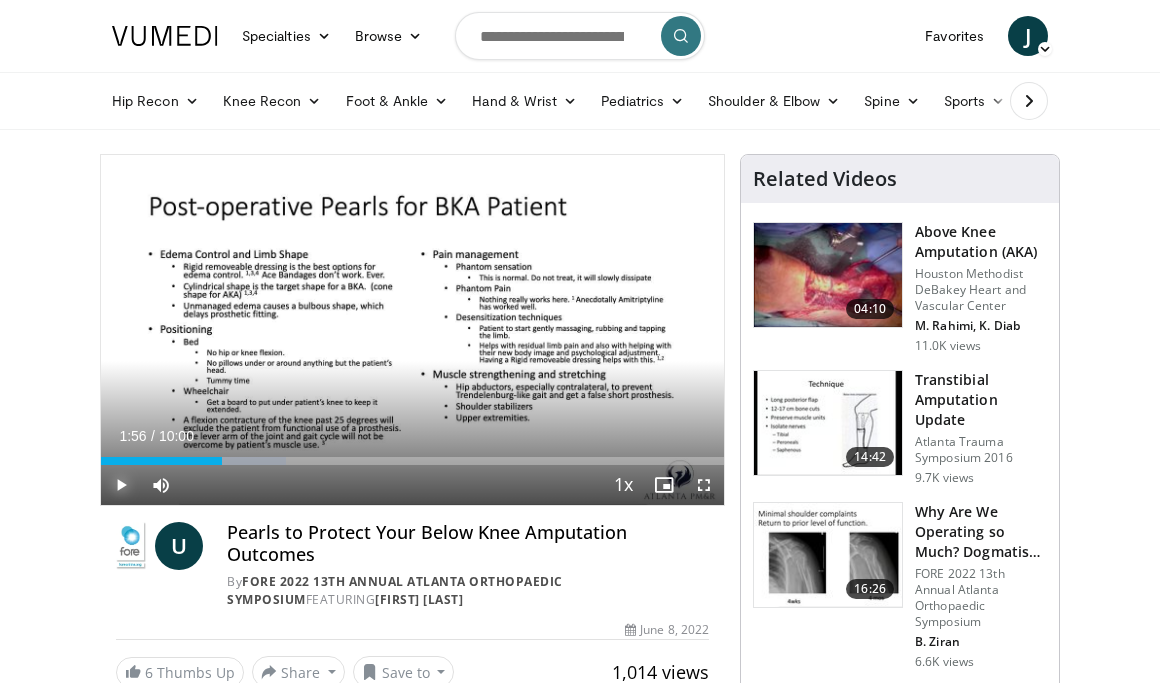 click at bounding box center (121, 485) 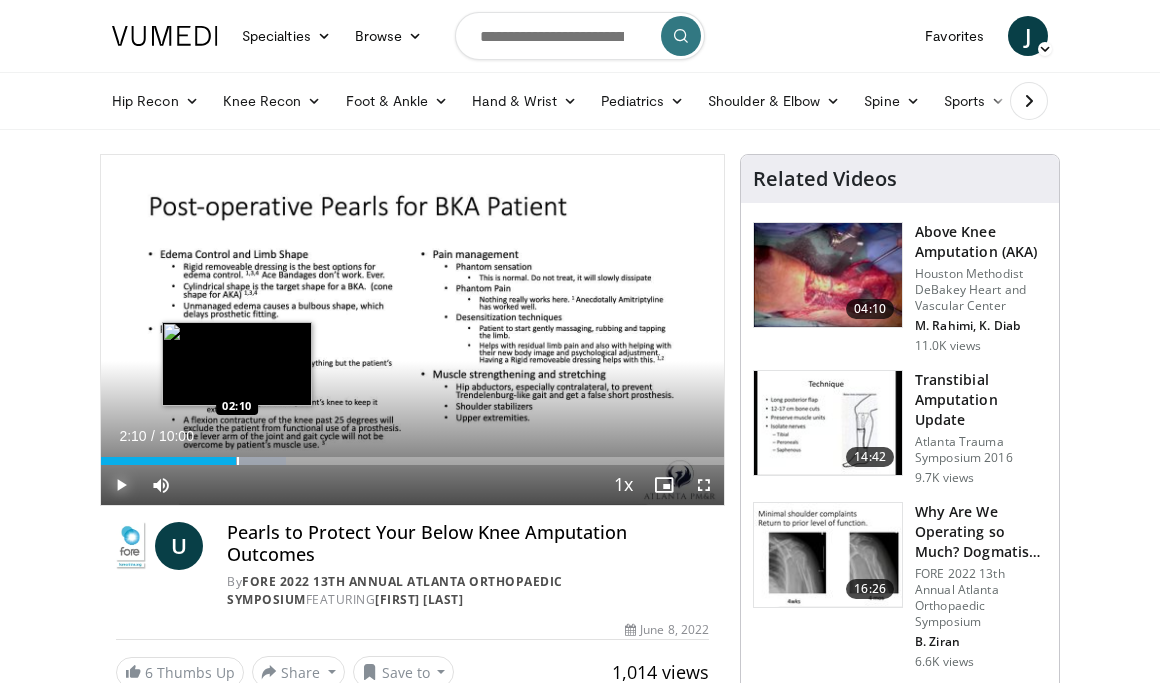 click at bounding box center [238, 461] 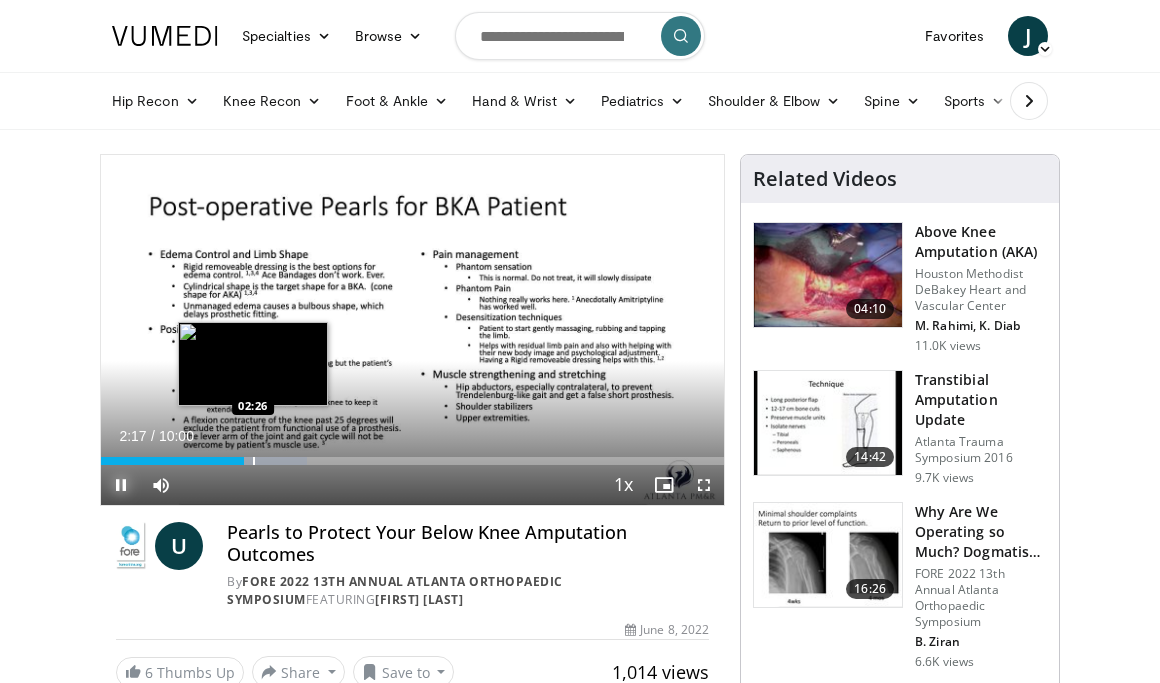 click at bounding box center (256, 461) 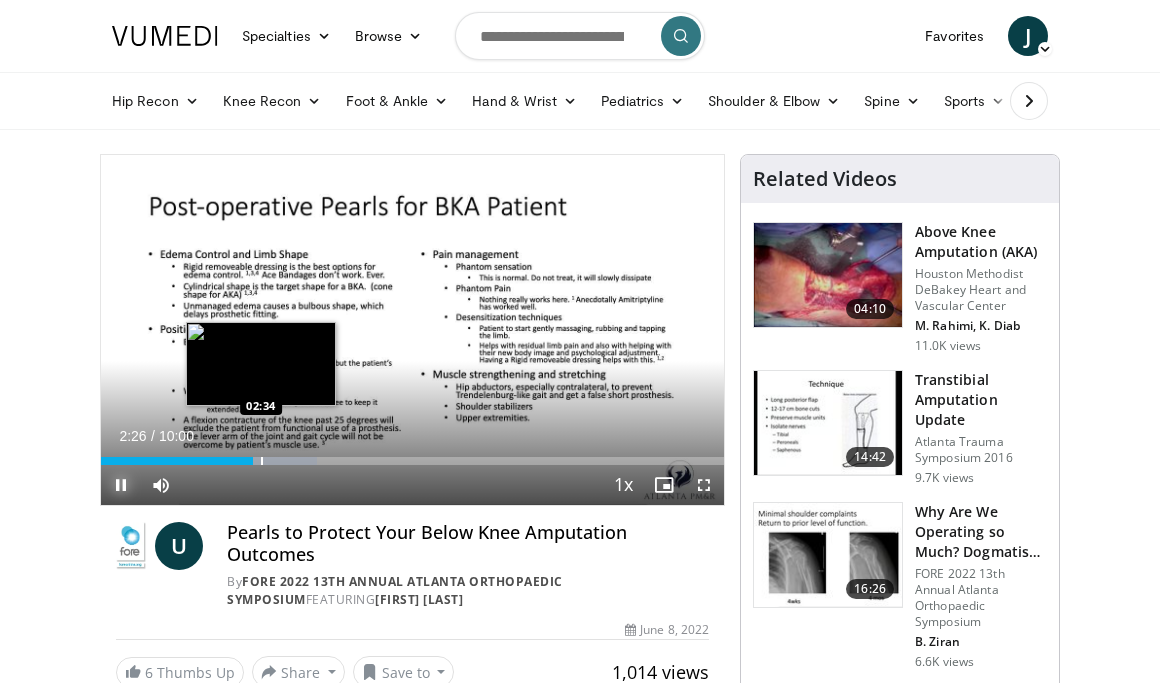 click at bounding box center [262, 461] 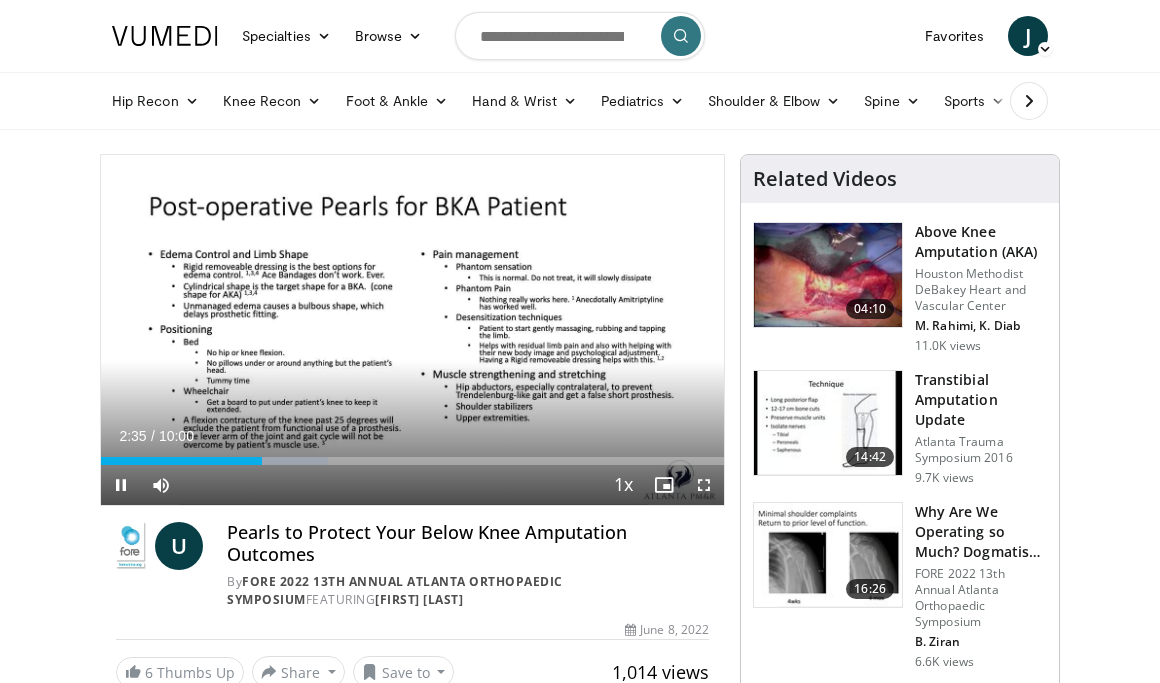 click on "Current Time  2:35 / Duration  10:00 Pause Skip Backward Skip Forward Mute 0% Loaded :  36.37% 02:35 02:36 Stream Type  LIVE Seek to live, currently behind live LIVE   1x Playback Rate 0.5x 0.75x 1x , selected 1.25x 1.5x 1.75x 2x Chapters Chapters Descriptions descriptions off , selected Captions captions settings , opens captions settings dialog captions off , selected Audio Track en (Main) , selected Fullscreen Enable picture-in-picture mode" at bounding box center [412, 485] 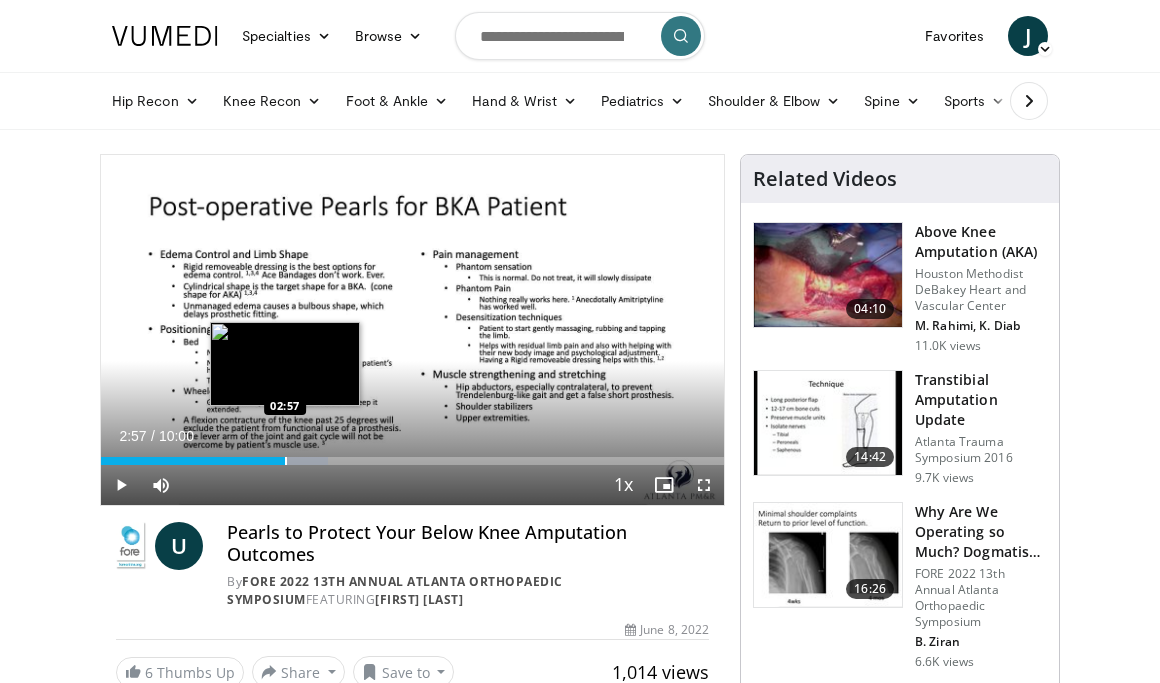 click at bounding box center [286, 461] 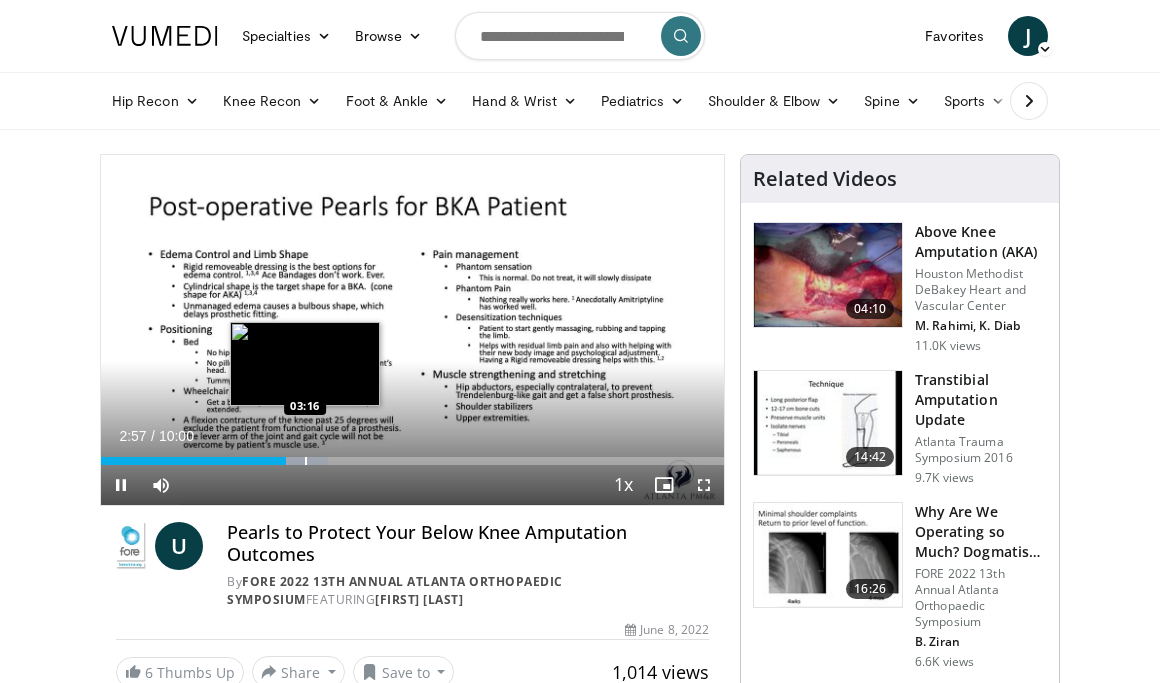 click at bounding box center [306, 461] 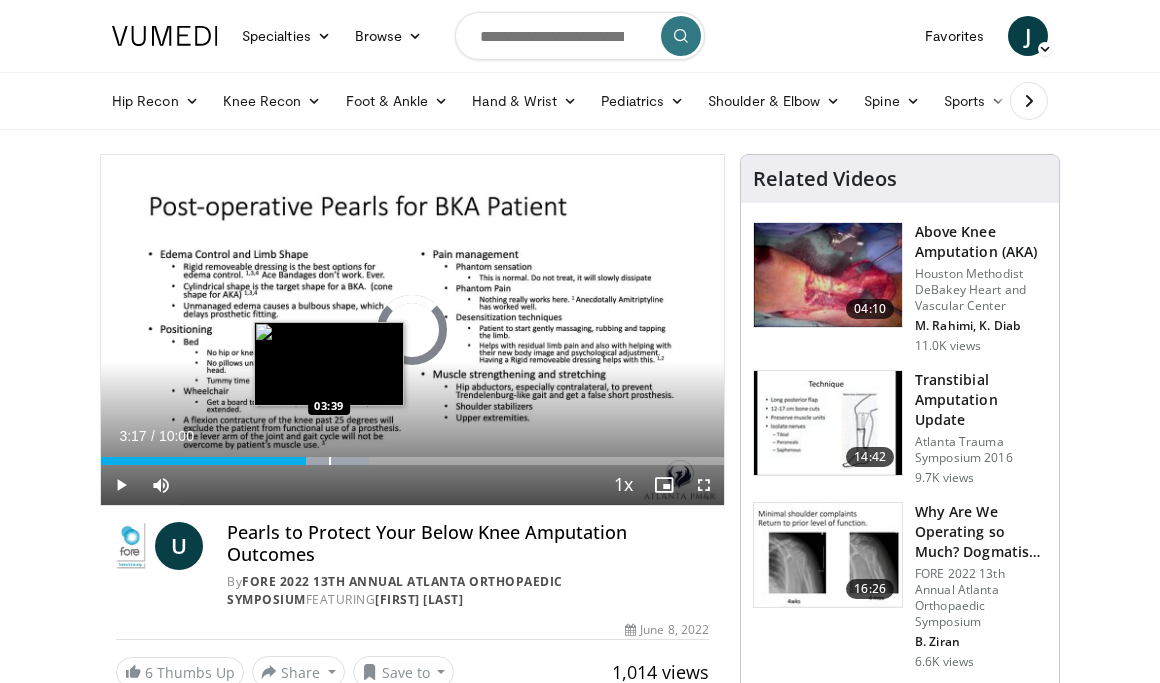 click at bounding box center (330, 461) 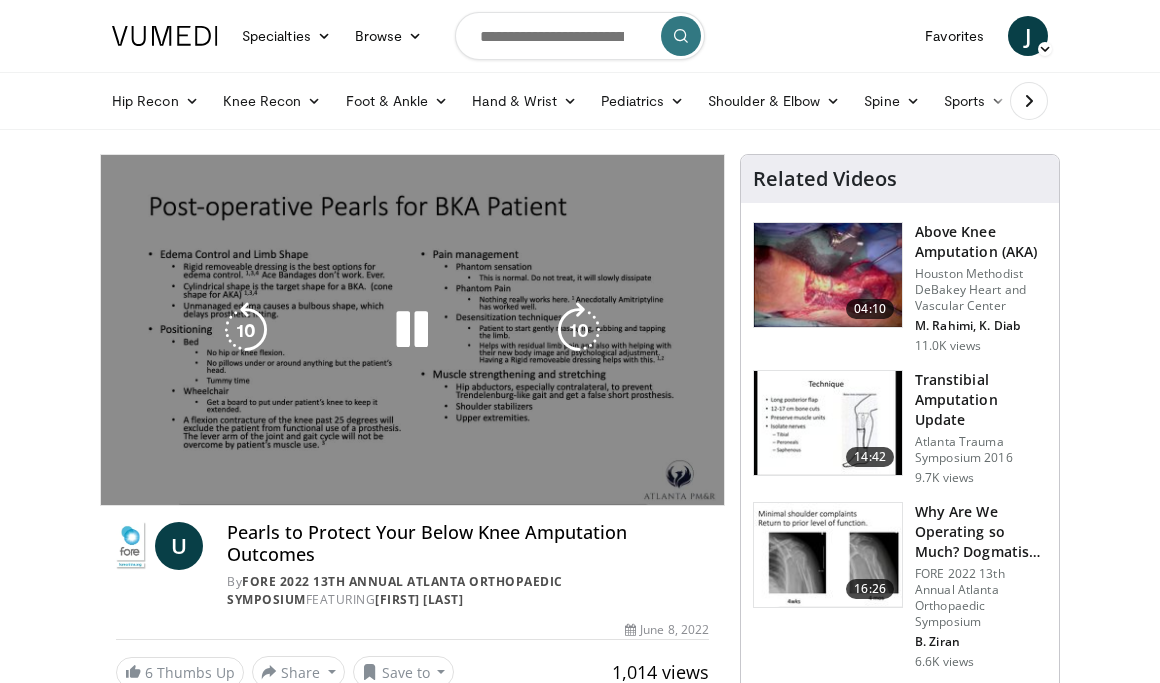click on "**********" at bounding box center (412, 330) 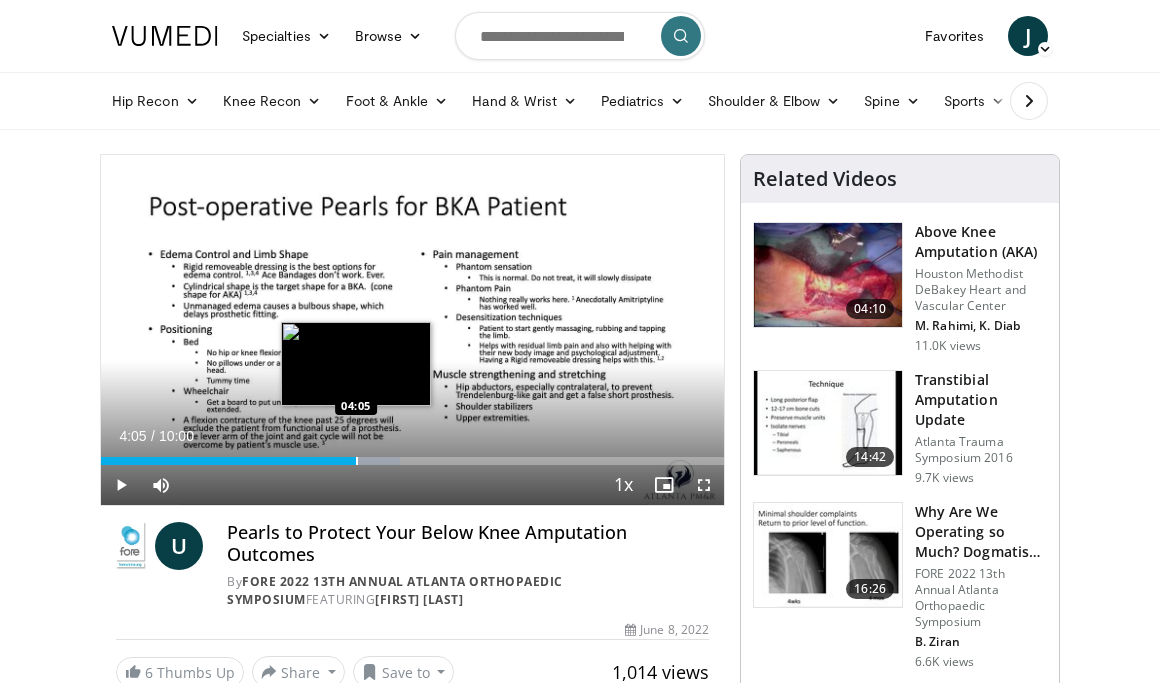 click at bounding box center [357, 461] 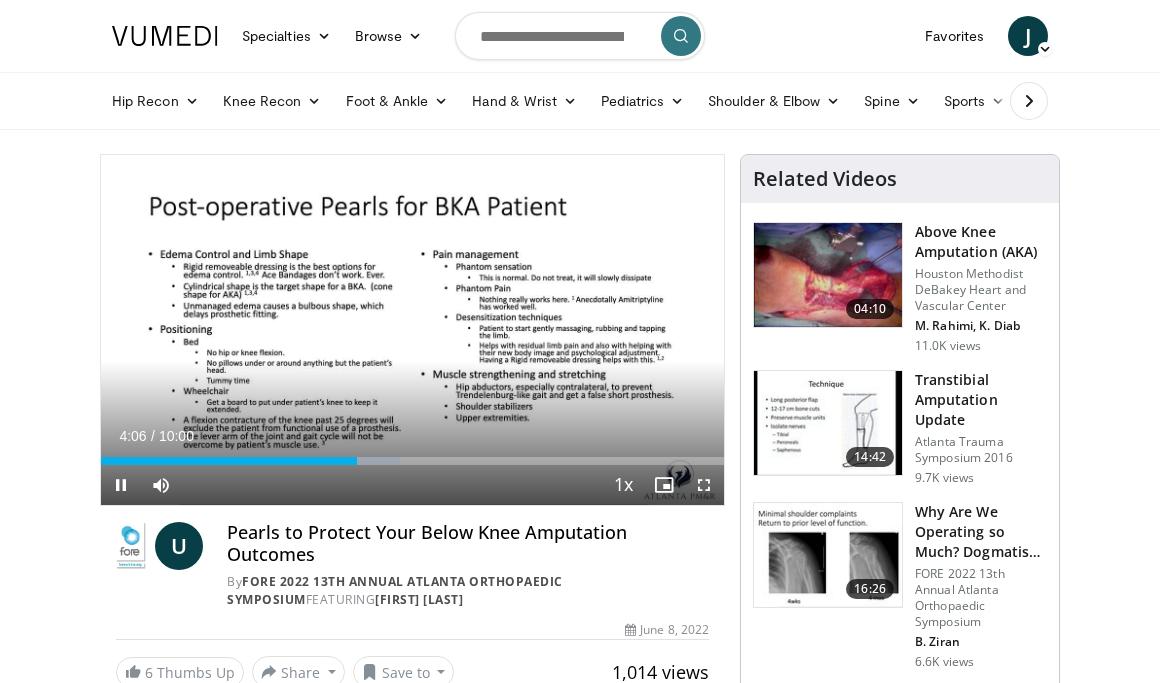 click on "Current Time  4:06 / Duration  10:00 Pause Skip Backward Skip Forward Mute 0% Loaded :  47.94% 04:06 04:21 Stream Type  LIVE Seek to live, currently behind live LIVE   1x Playback Rate 0.5x 0.75x 1x , selected 1.25x 1.5x 1.75x 2x Chapters Chapters Descriptions descriptions off , selected Captions captions settings , opens captions settings dialog captions off , selected Audio Track en (Main) , selected Fullscreen Enable picture-in-picture mode" at bounding box center [412, 485] 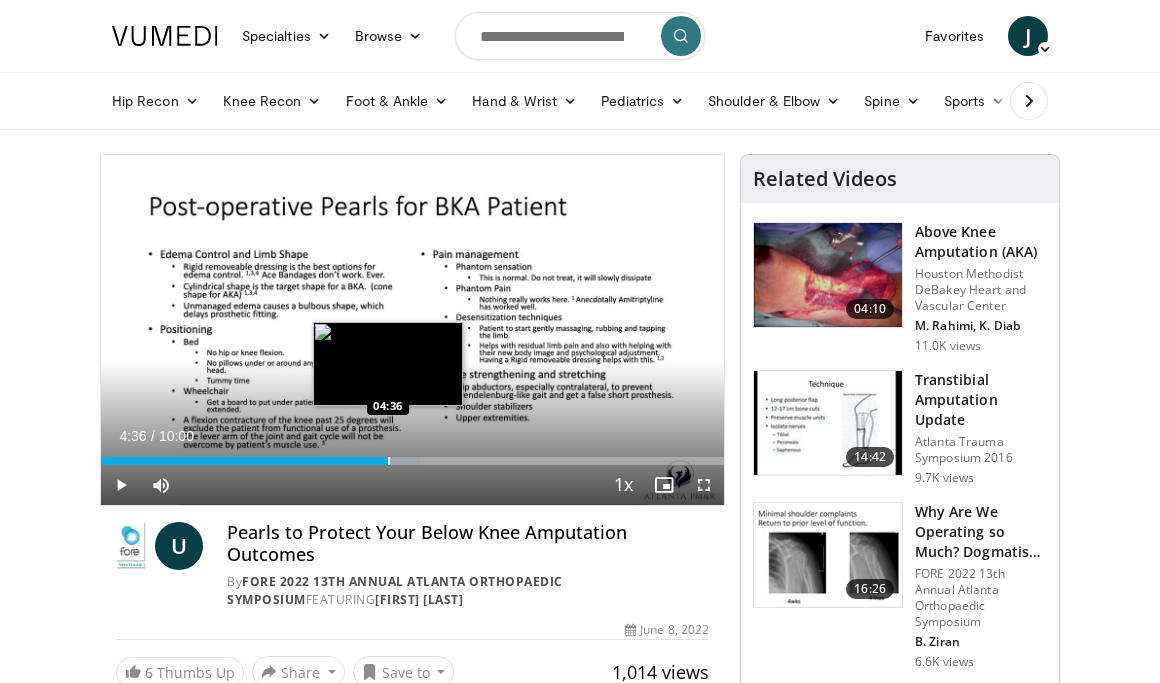 click on "Loaded :  51.25% 04:06 04:36" at bounding box center [412, 461] 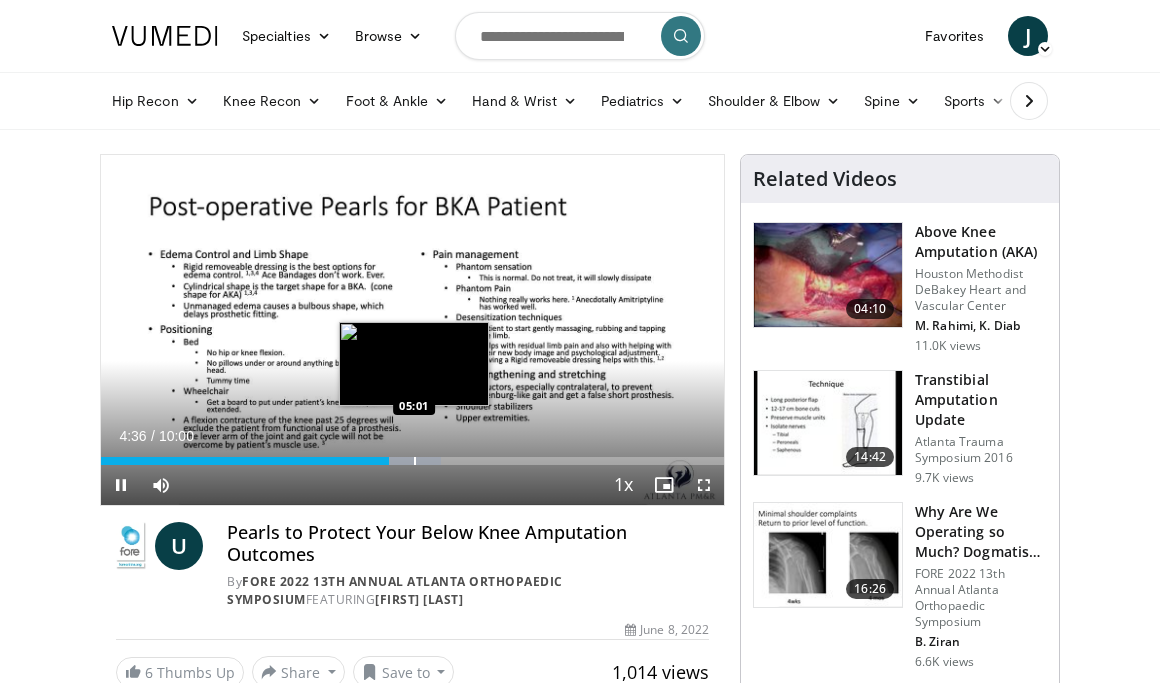 click at bounding box center (415, 461) 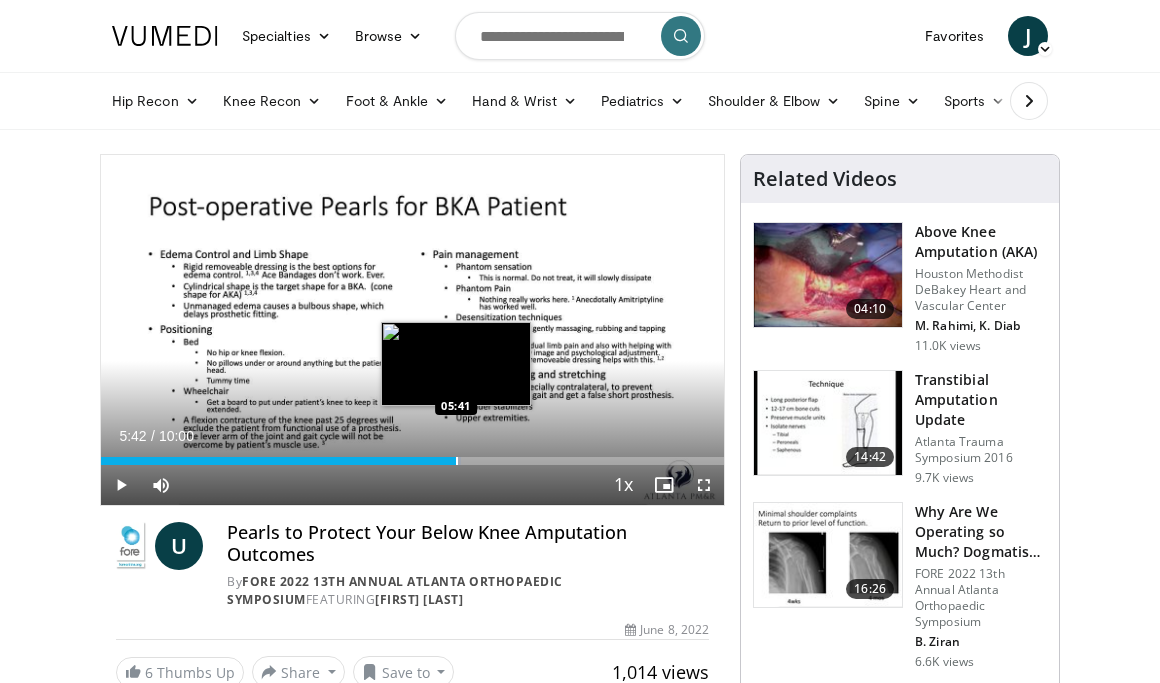 click at bounding box center (457, 461) 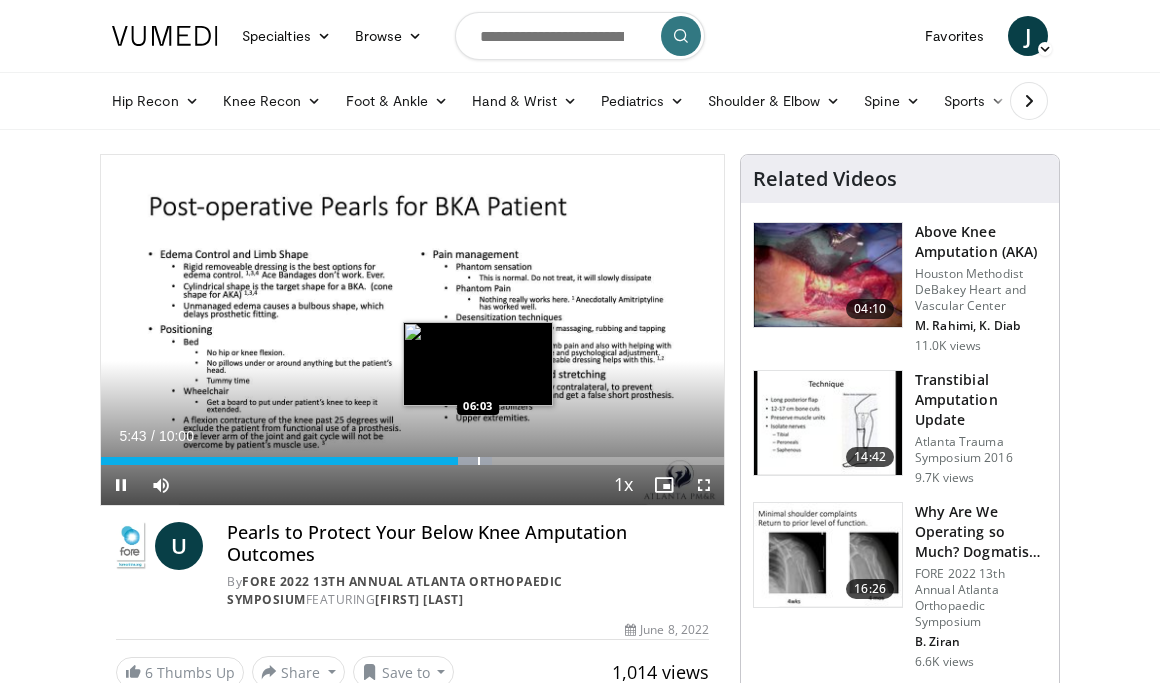 click on "10 seconds
Tap to unmute" at bounding box center (412, 330) 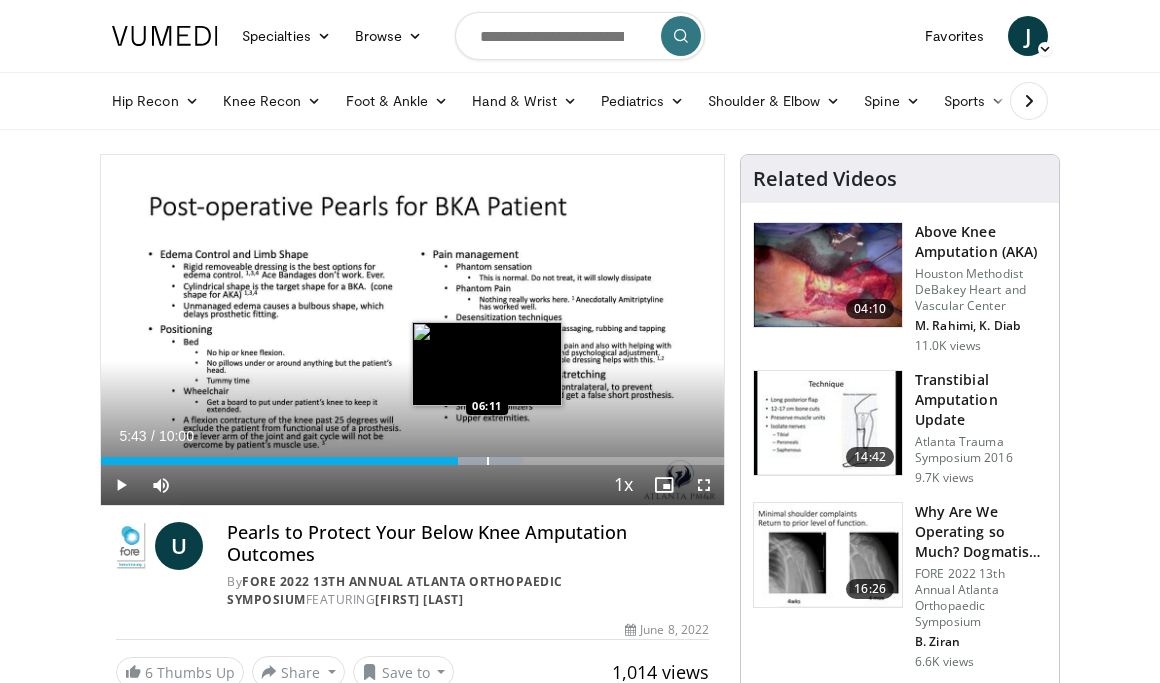 click on "Loaded :  67.78% 05:43 06:11" at bounding box center [412, 455] 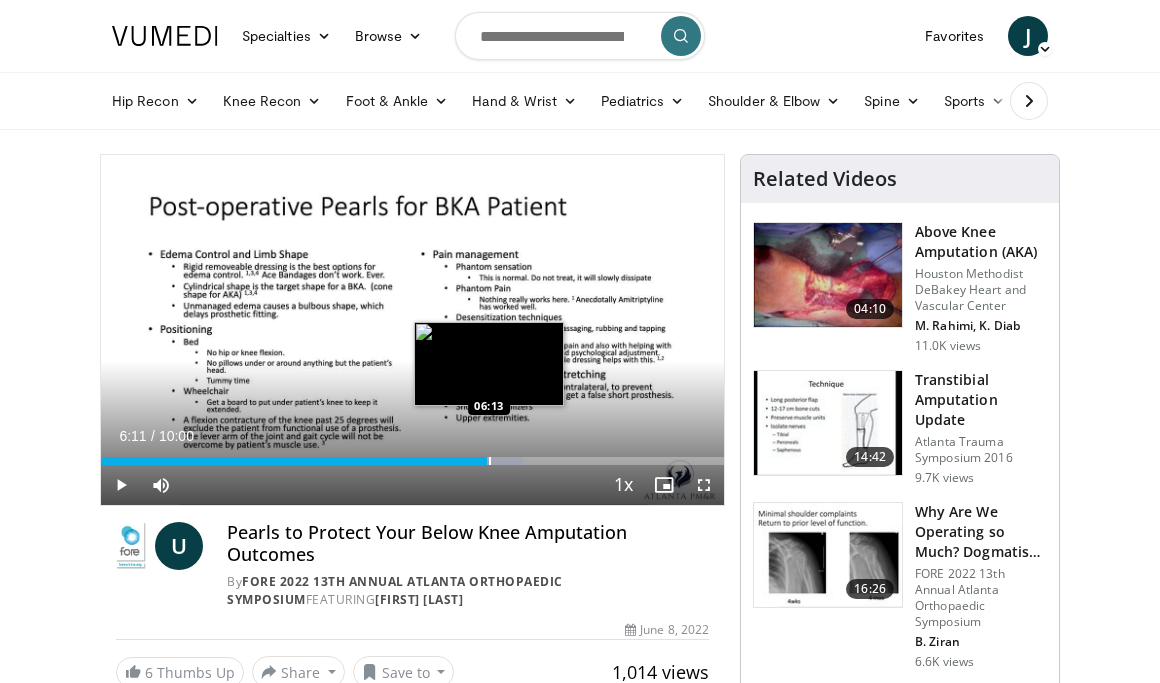 click at bounding box center (490, 461) 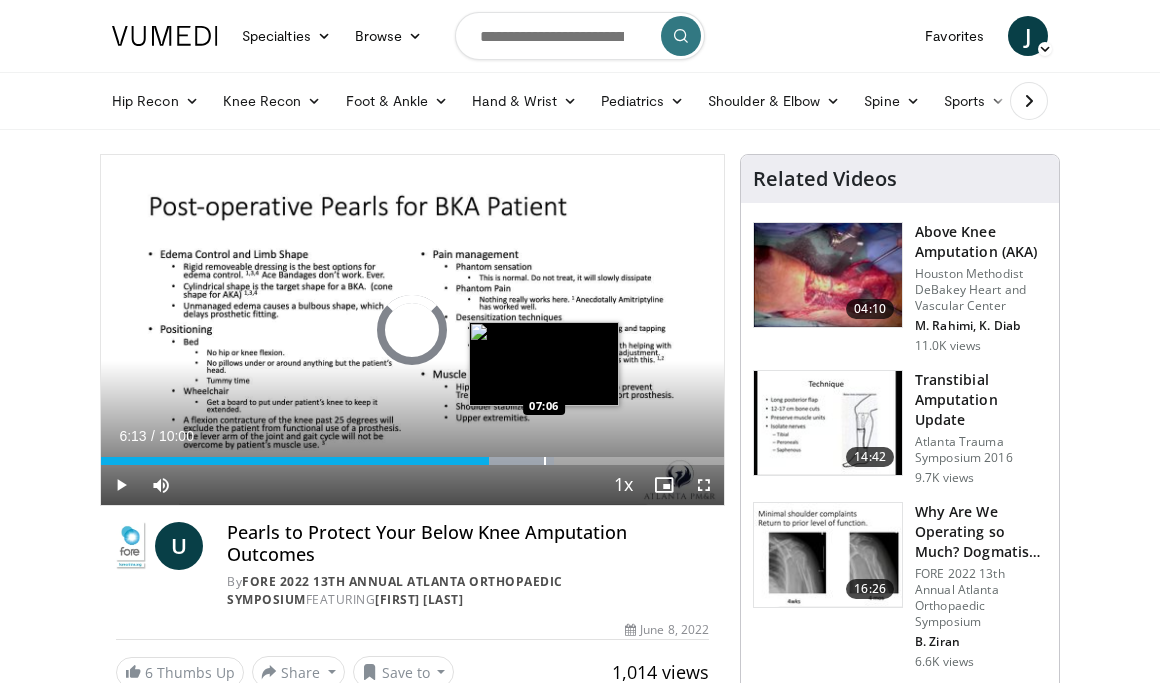click at bounding box center [545, 461] 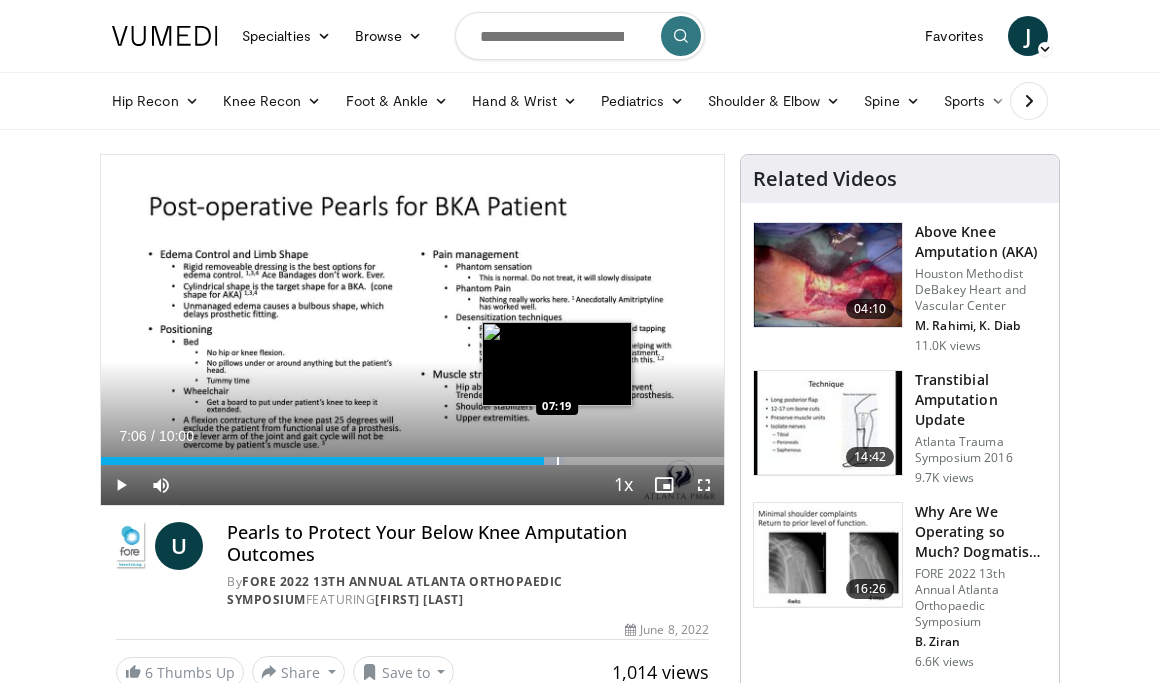 click at bounding box center [558, 461] 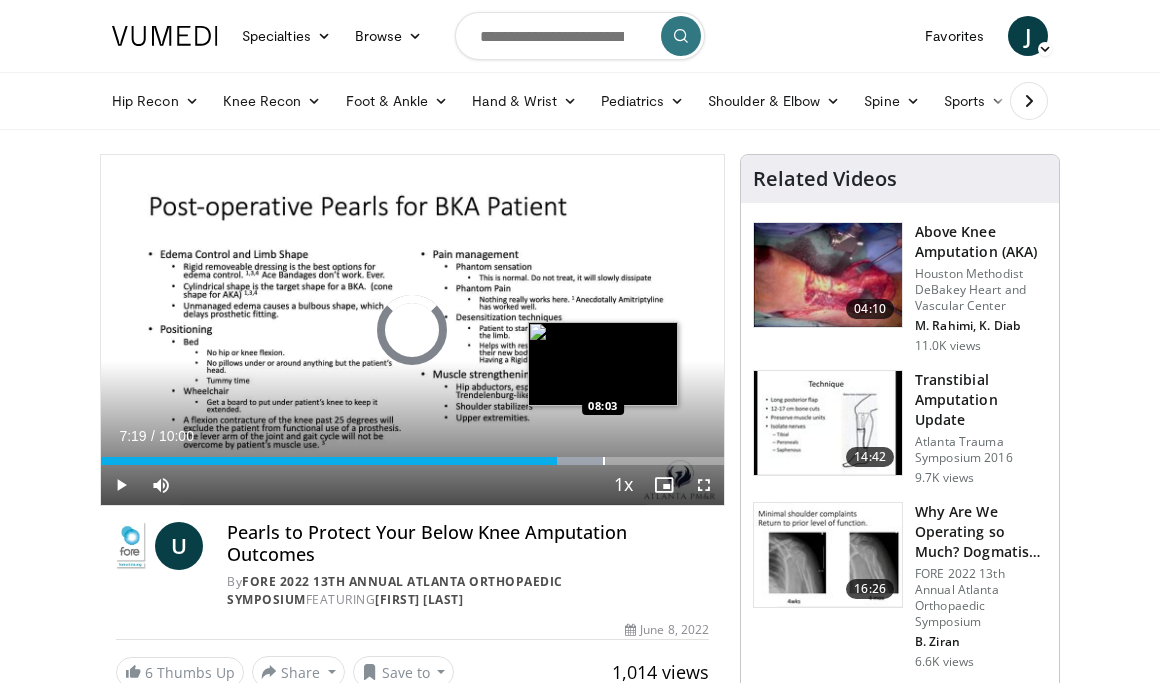 click at bounding box center (604, 461) 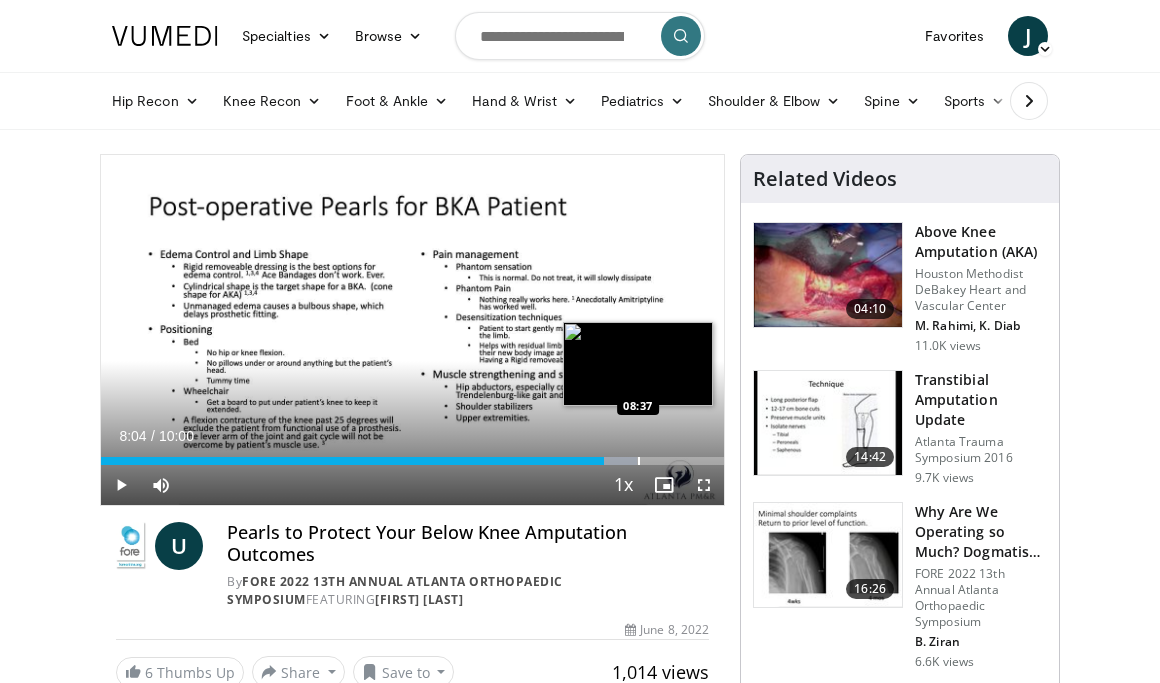 click at bounding box center (639, 461) 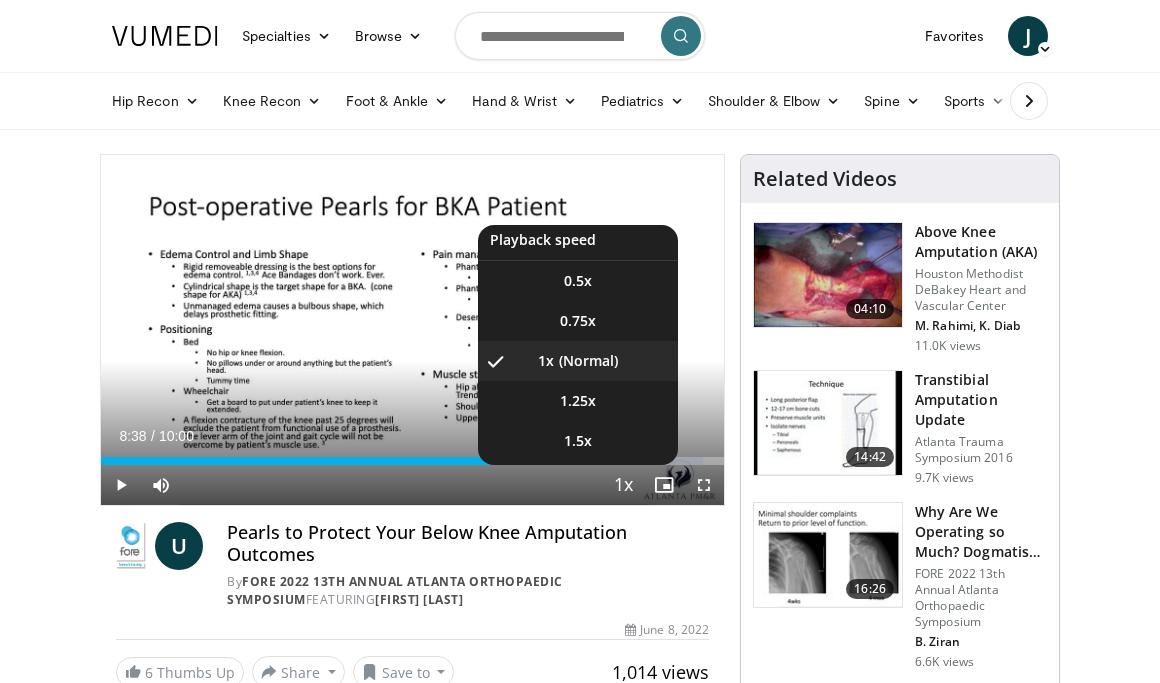 scroll, scrollTop: 8, scrollLeft: 0, axis: vertical 